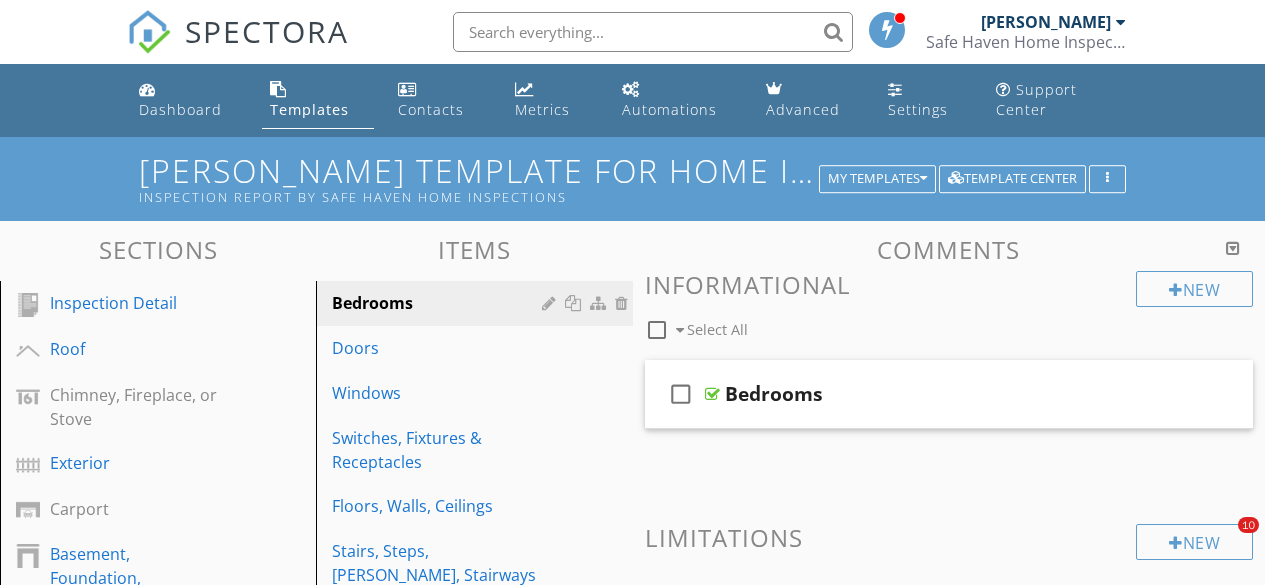scroll, scrollTop: 166, scrollLeft: 0, axis: vertical 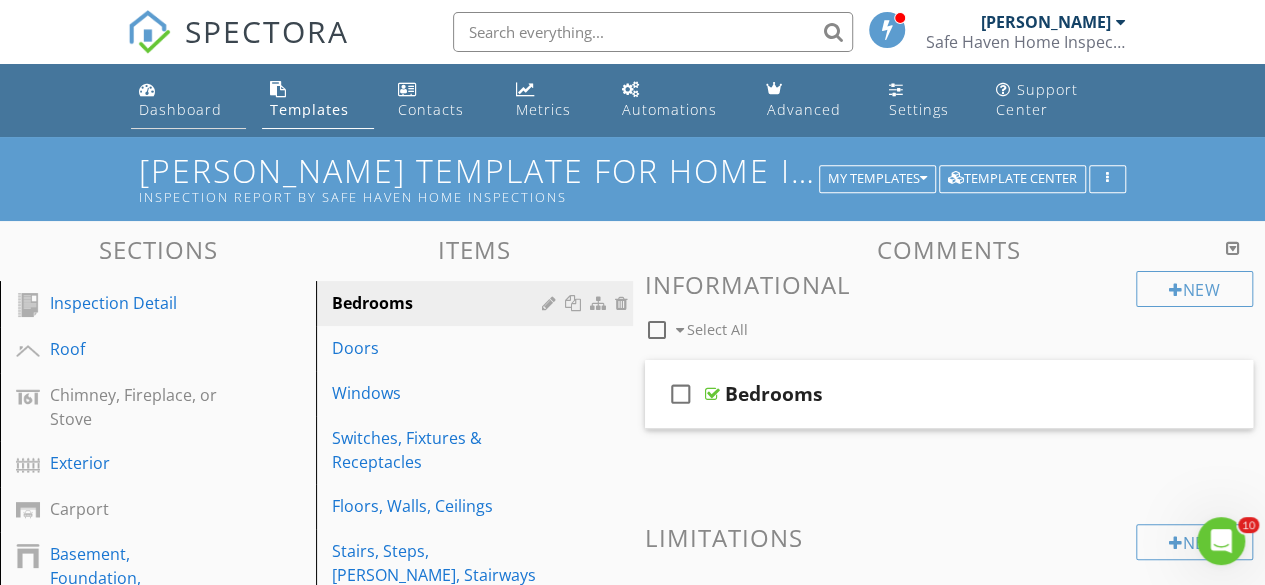 click on "Dashboard" at bounding box center [189, 100] 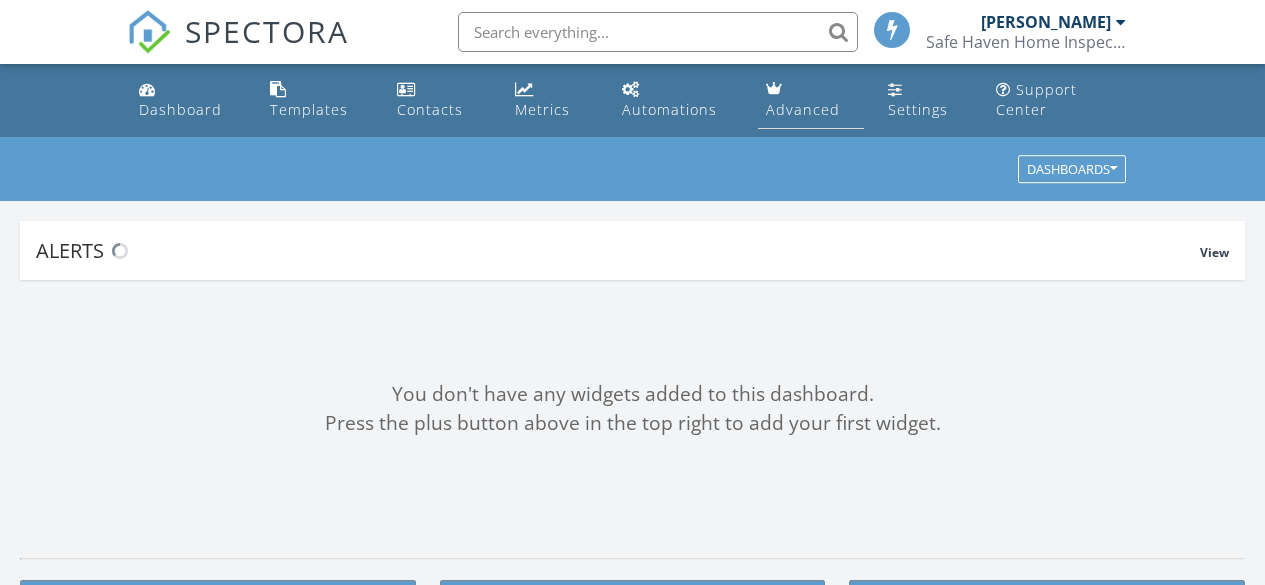 scroll, scrollTop: 0, scrollLeft: 0, axis: both 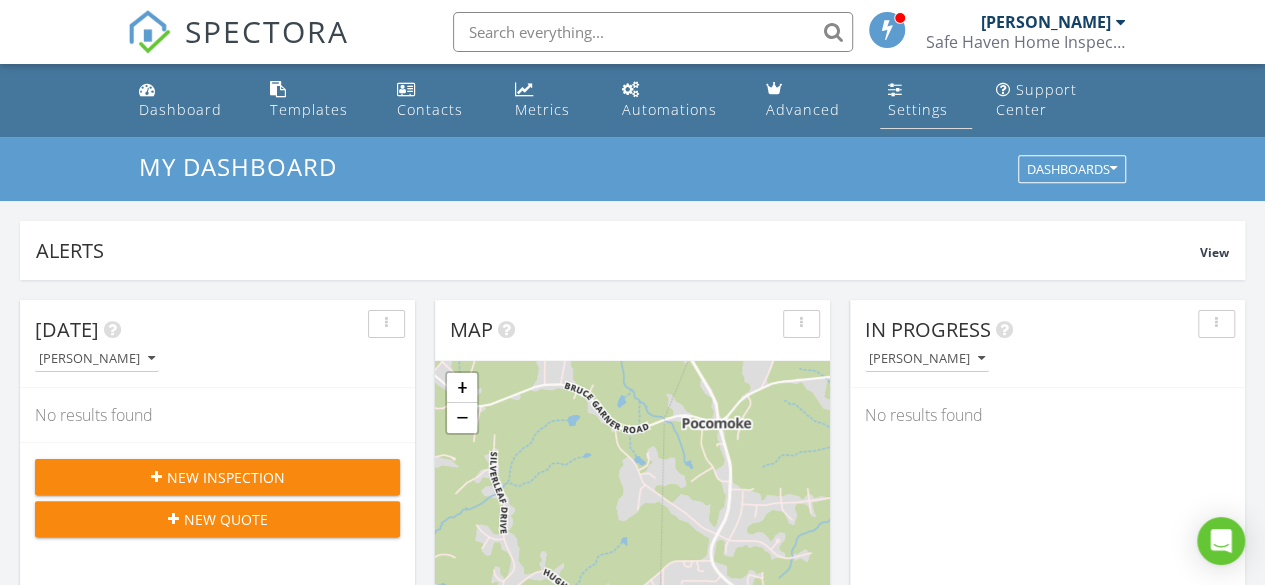 click on "Settings" at bounding box center [926, 100] 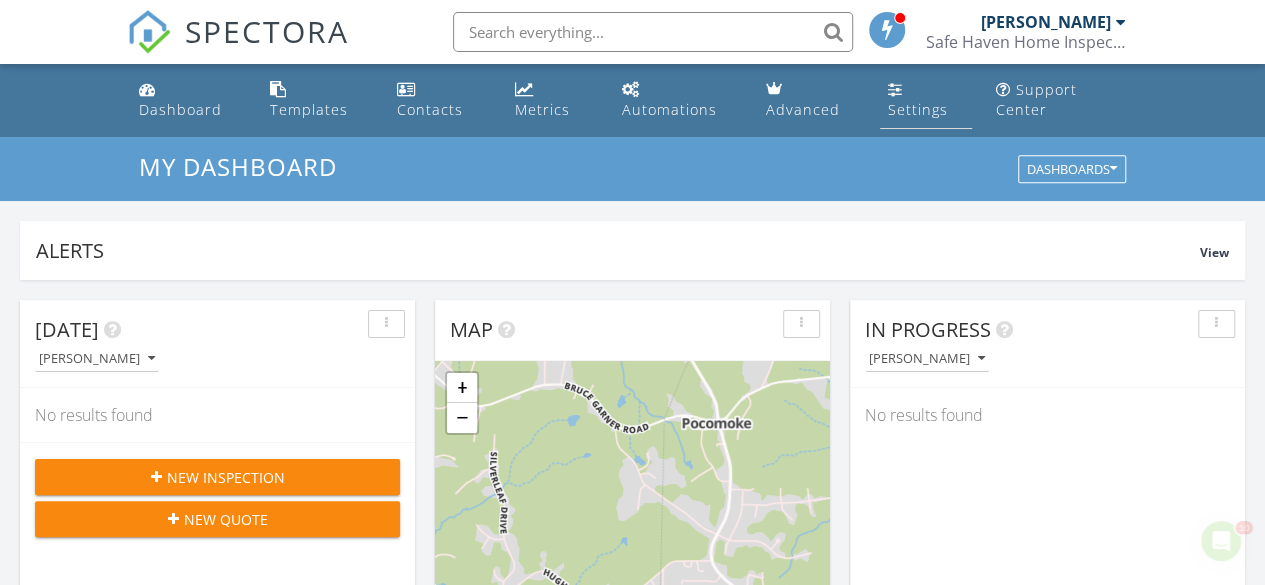 scroll, scrollTop: 0, scrollLeft: 0, axis: both 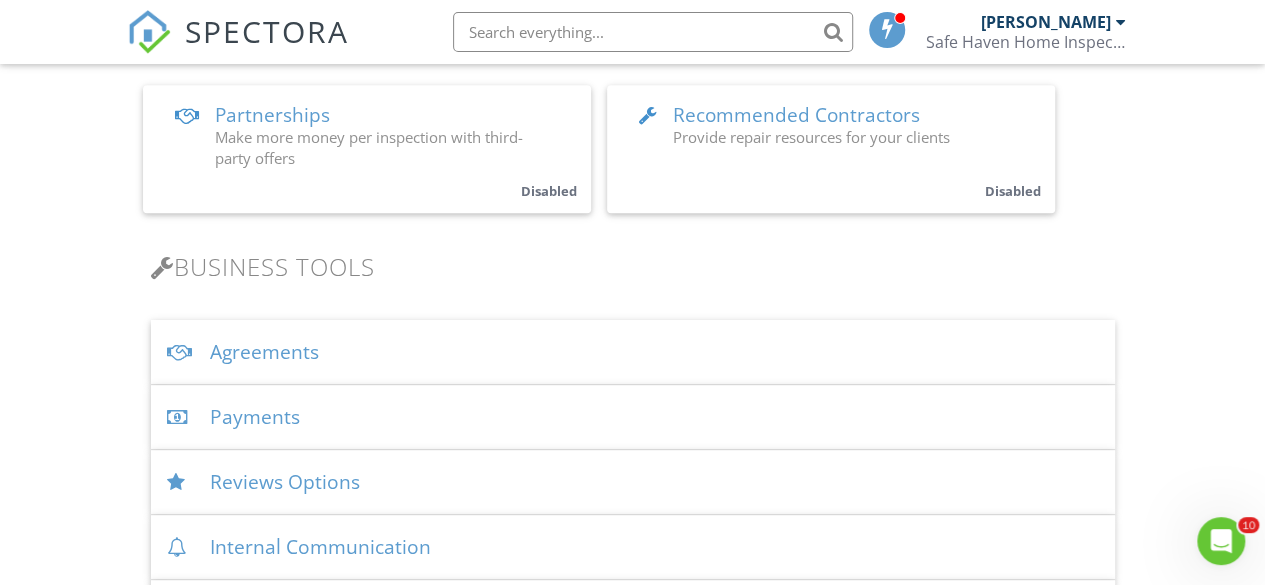 drag, startPoint x: 1265, startPoint y: 53, endPoint x: 1272, endPoint y: 137, distance: 84.29116 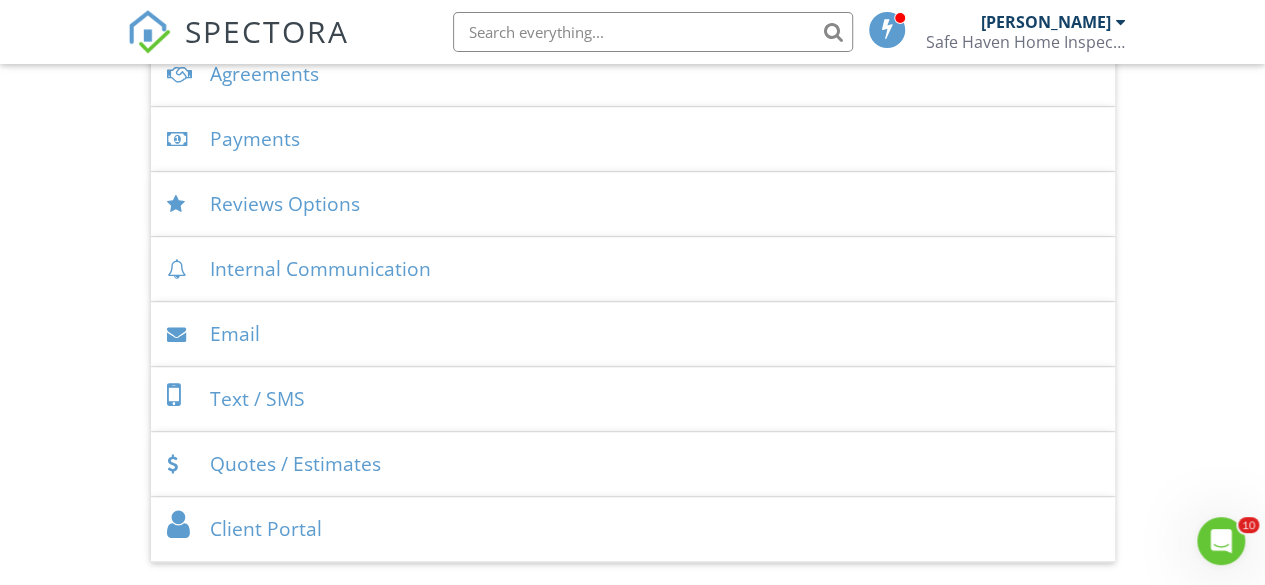 scroll, scrollTop: 827, scrollLeft: 0, axis: vertical 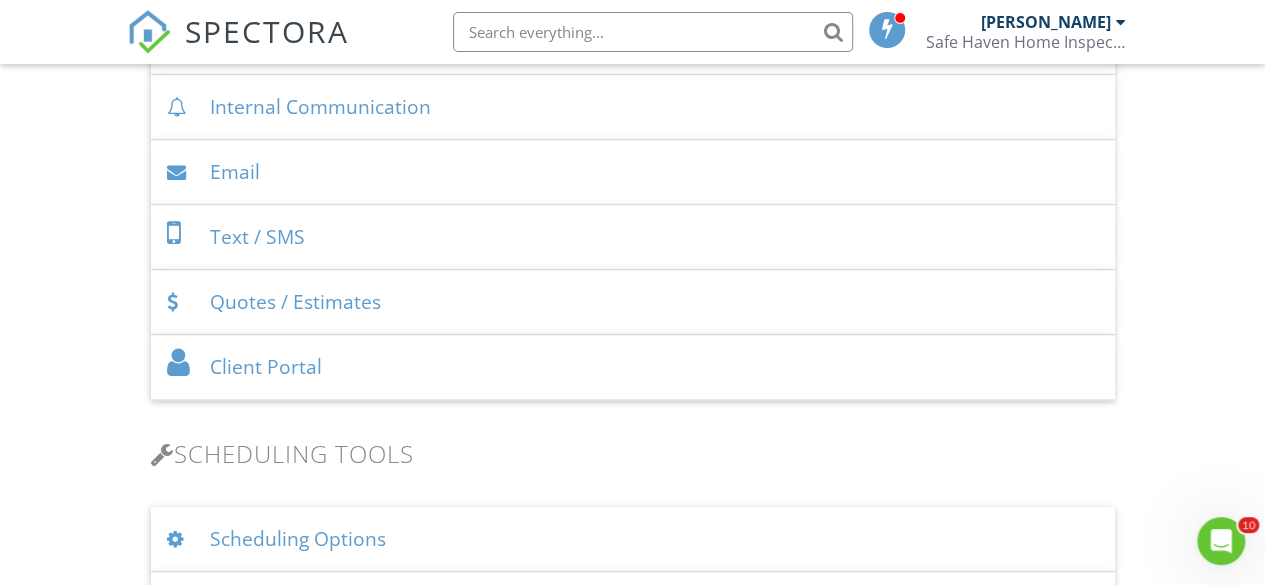 click on "Email" at bounding box center (633, 172) 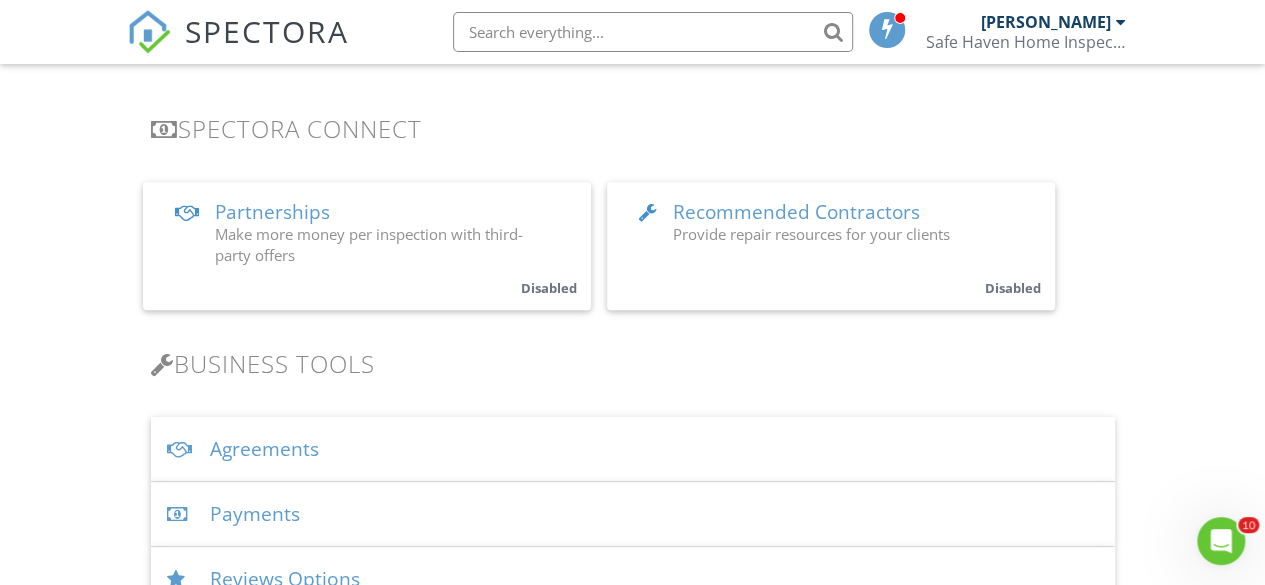 scroll, scrollTop: 0, scrollLeft: 0, axis: both 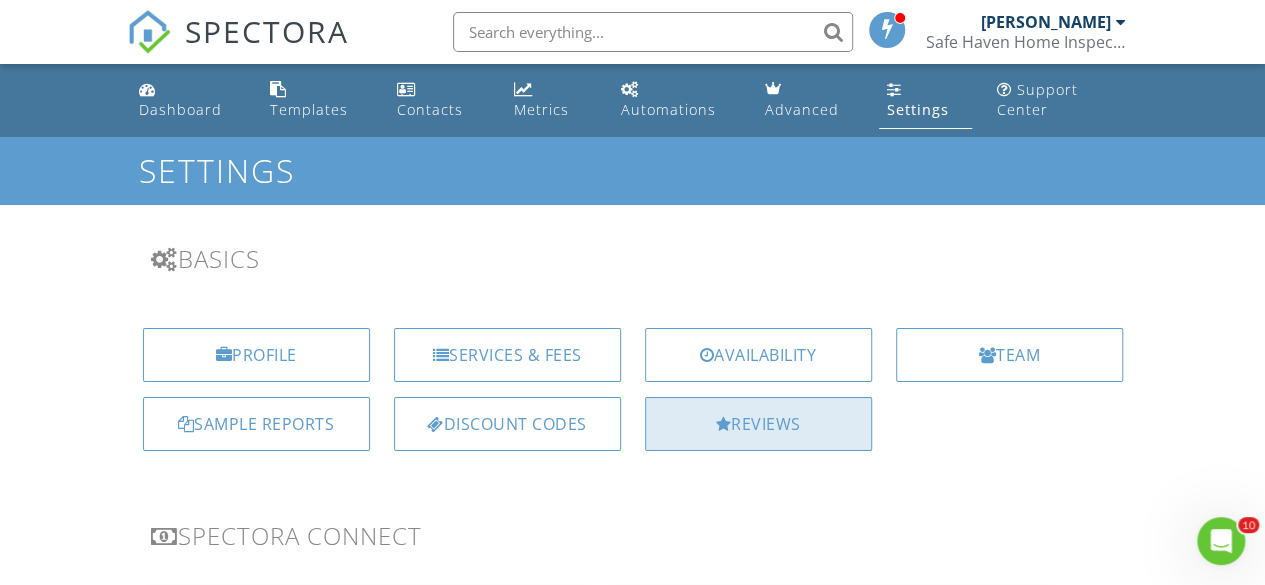 click on "Reviews" at bounding box center [758, 424] 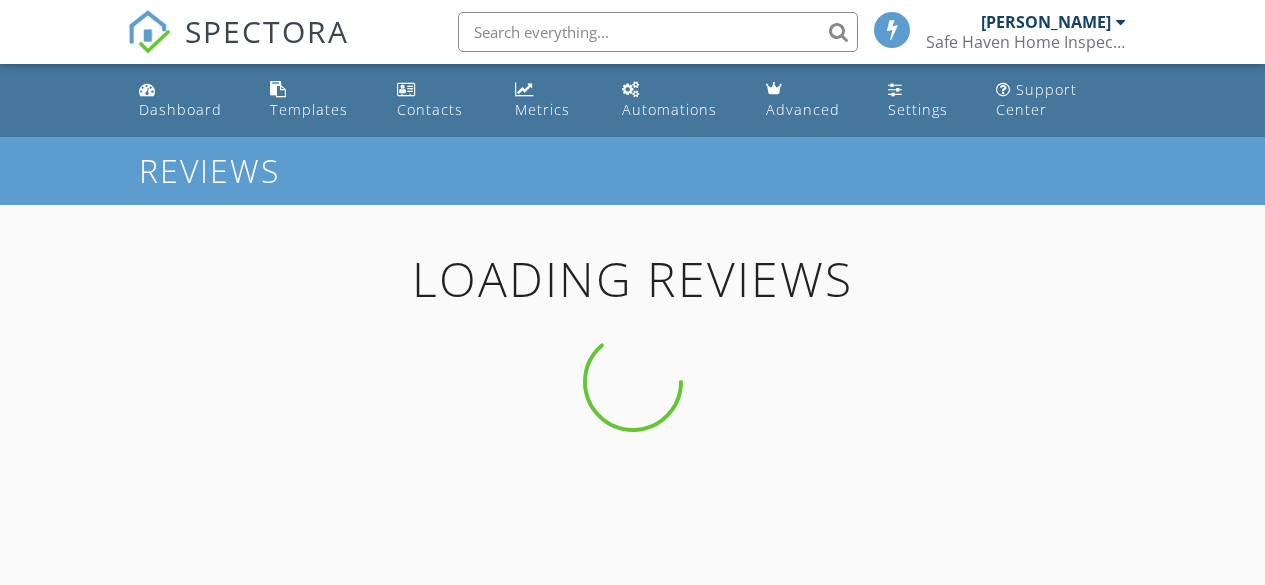 scroll, scrollTop: 0, scrollLeft: 0, axis: both 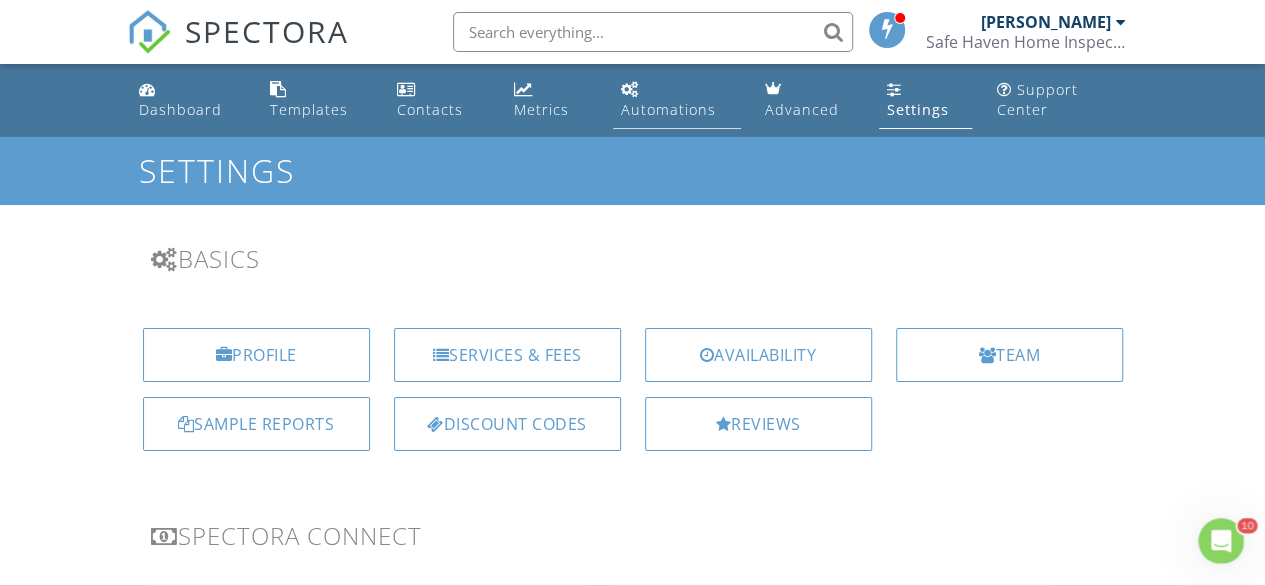 click on "Automations" at bounding box center [668, 109] 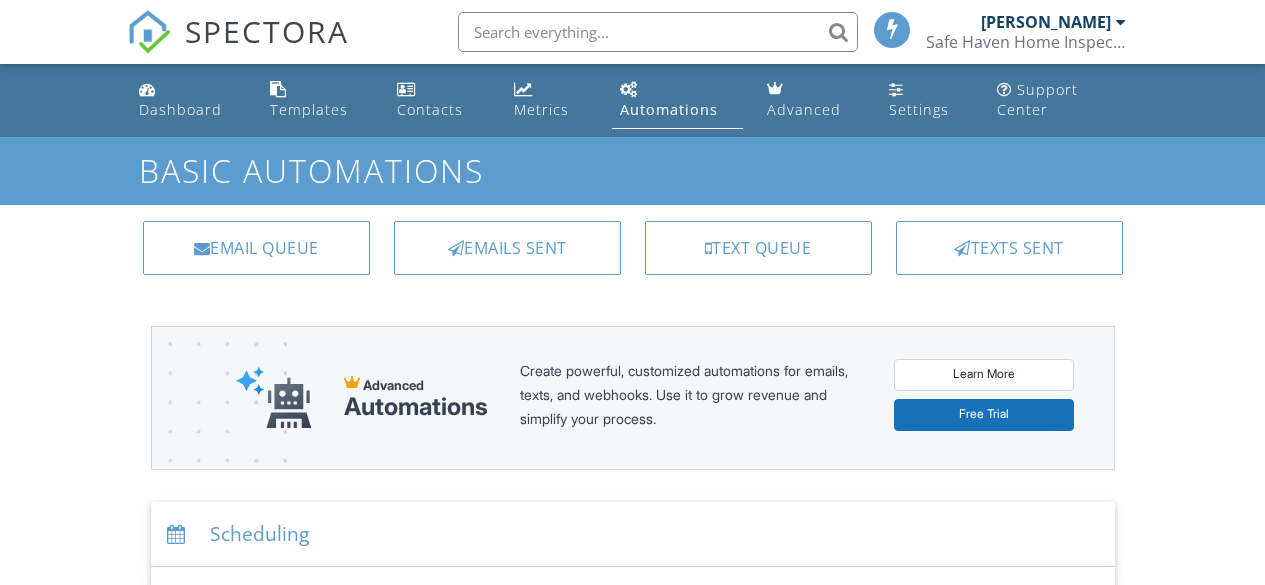 scroll, scrollTop: 0, scrollLeft: 0, axis: both 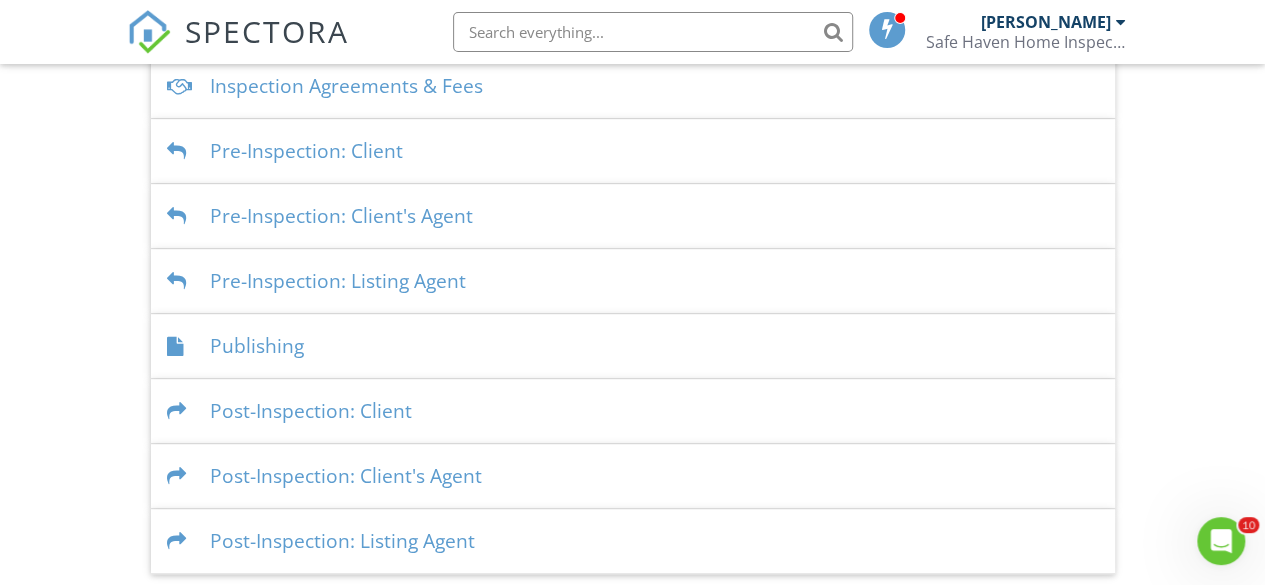 click on "Pre-Inspection: Client" at bounding box center [633, 151] 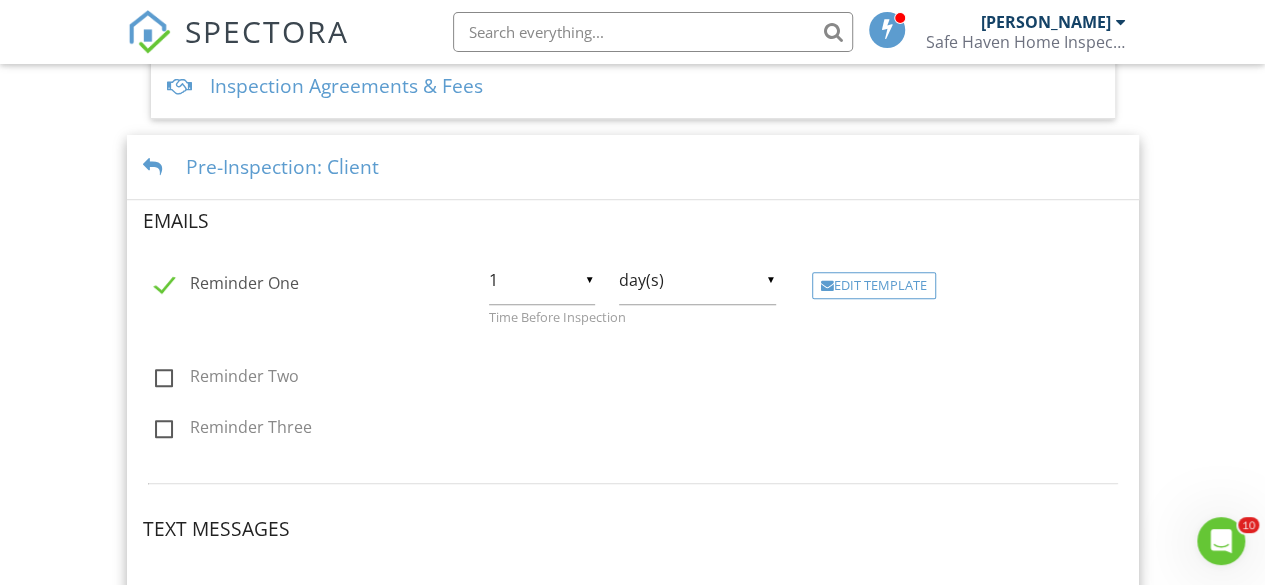 click on "Dashboard
Templates
Contacts
Metrics
Automations
Advanced
Settings
Support Center
Basic Automations
Email Queue
Emails Sent
Text Queue
Texts Sent
Advanced
Automations
Create powerful, customized automations for emails, texts, and webhooks.
Use it to grow revenue and simplify your process.
Learn More
Free Trial
Scheduling
Emails
Inspection confirmation email for clients
Edit Template
Inspection confirmation email for client's agent
Edit Template
Inspection confirmation email for listing agent
Edit Template
Text Messages
Inspection confirmation text for clients
Edit Template
Inspection confirmation text for client's agent
Edit Template" at bounding box center [632, 322] 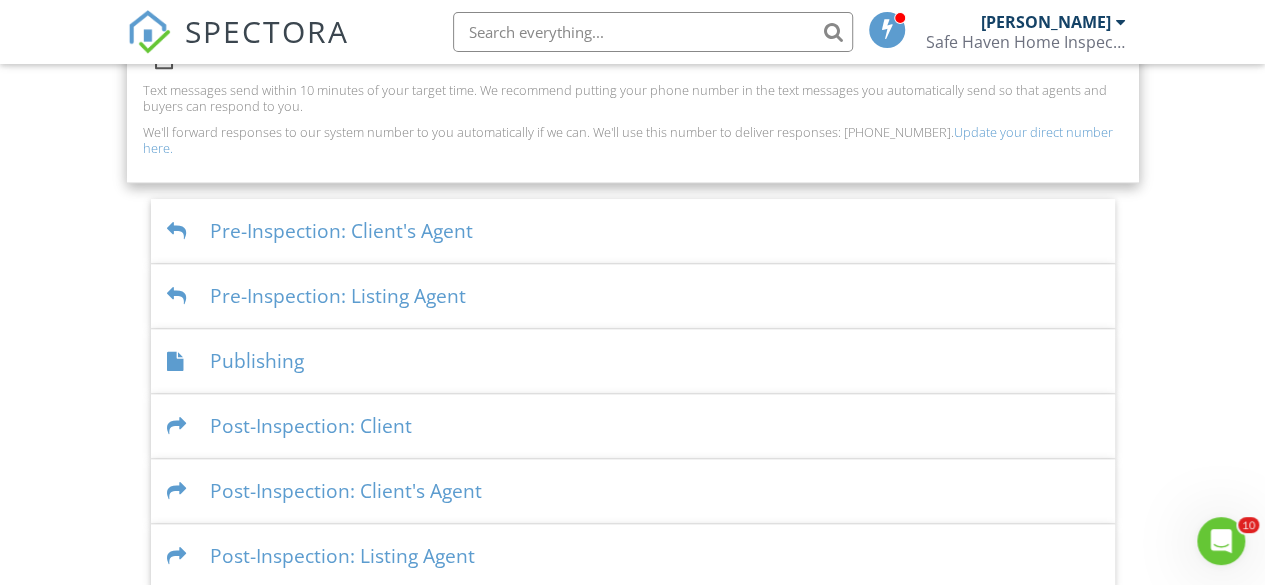 scroll, scrollTop: 1291, scrollLeft: 0, axis: vertical 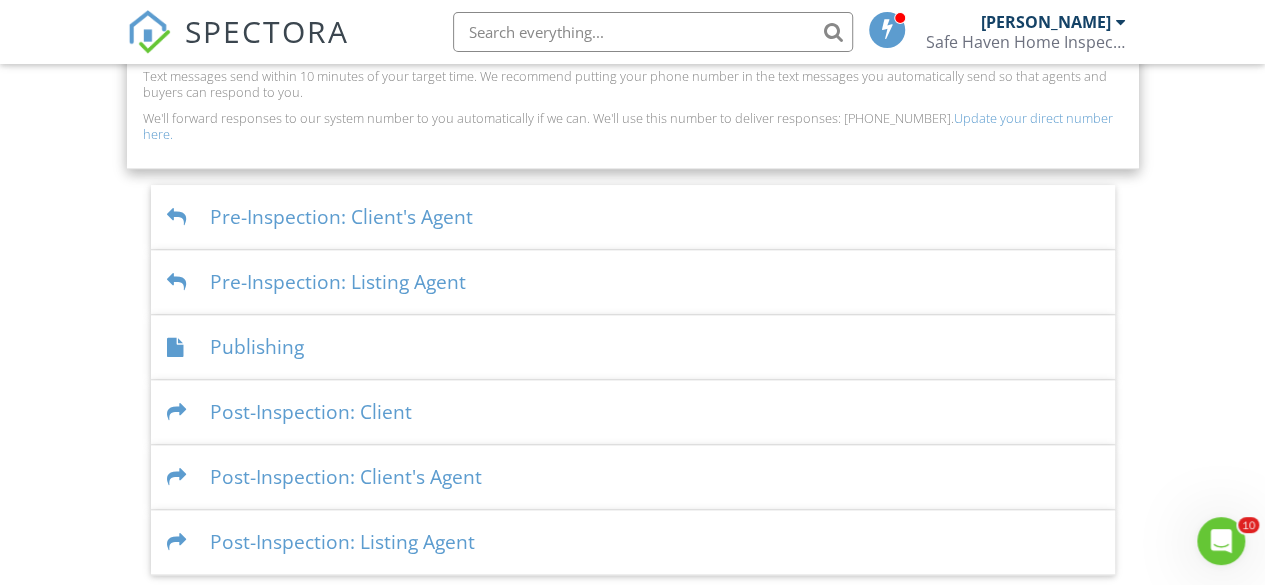 click on "Post-Inspection: Client" at bounding box center [633, 412] 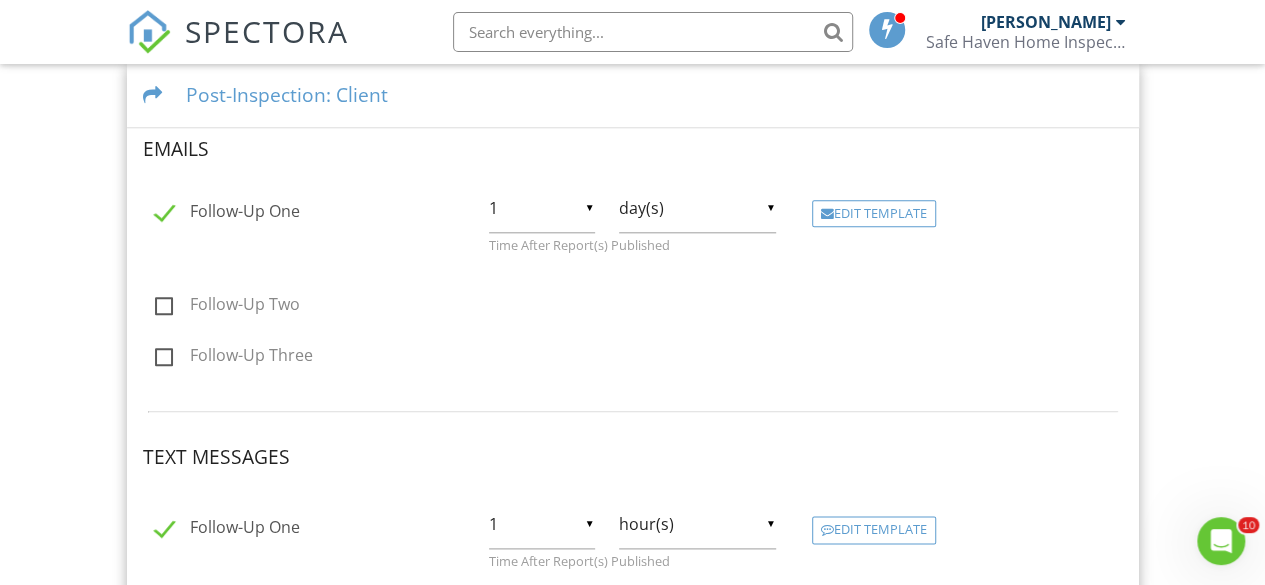 scroll, scrollTop: 972, scrollLeft: 0, axis: vertical 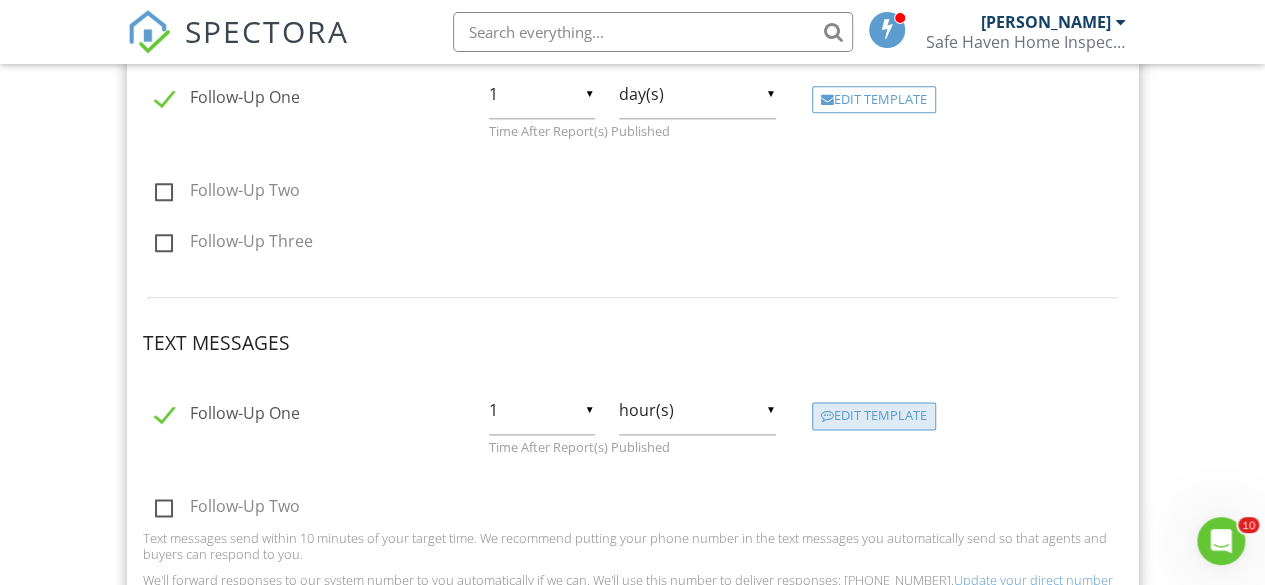 click on "Edit Template" at bounding box center [874, 416] 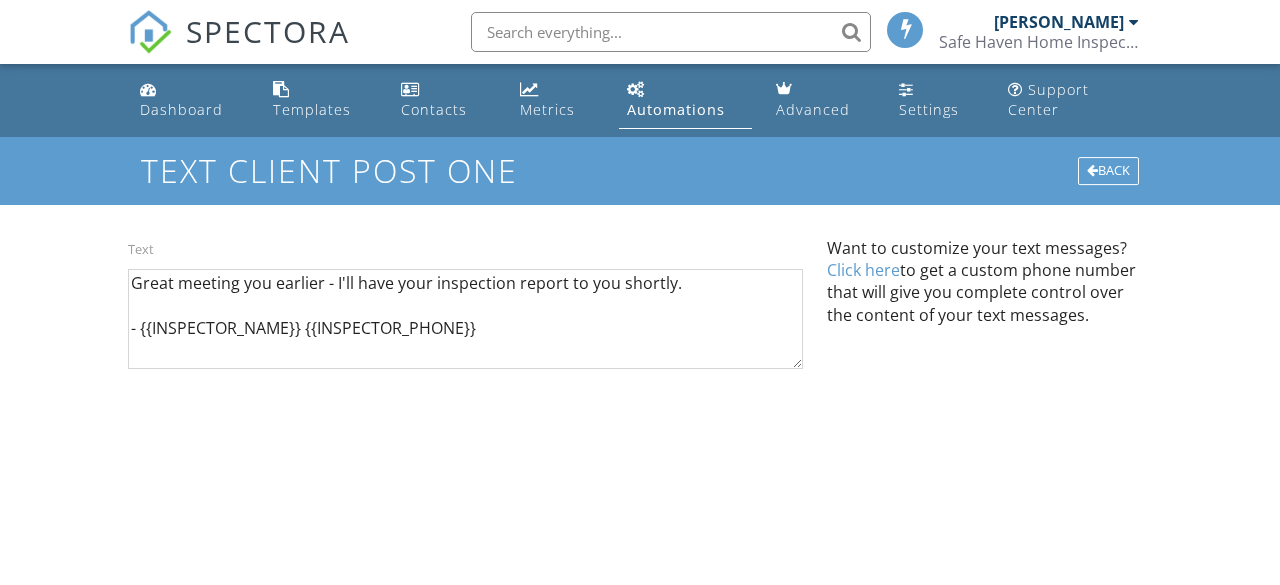 scroll, scrollTop: 0, scrollLeft: 0, axis: both 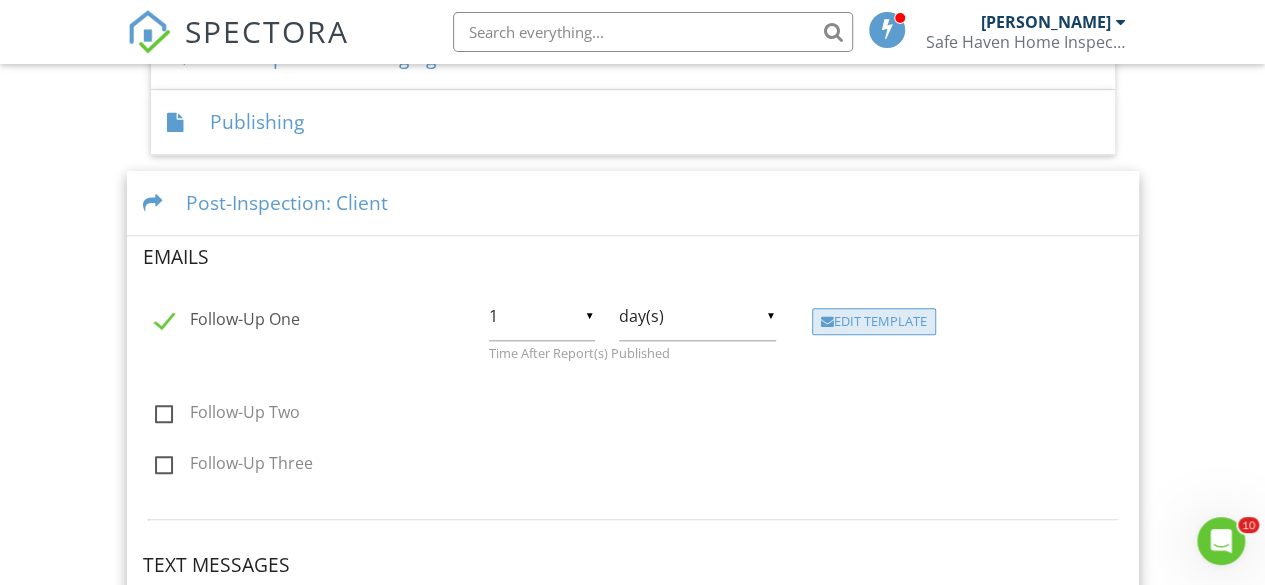 click on "Edit Template" at bounding box center [874, 322] 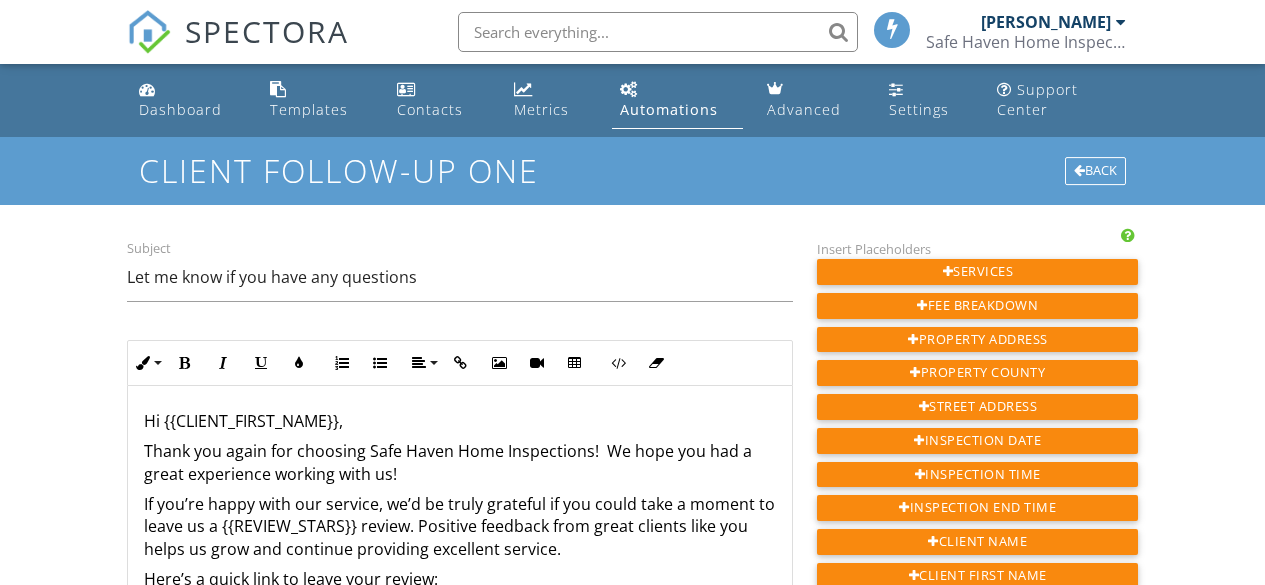 scroll, scrollTop: 0, scrollLeft: 0, axis: both 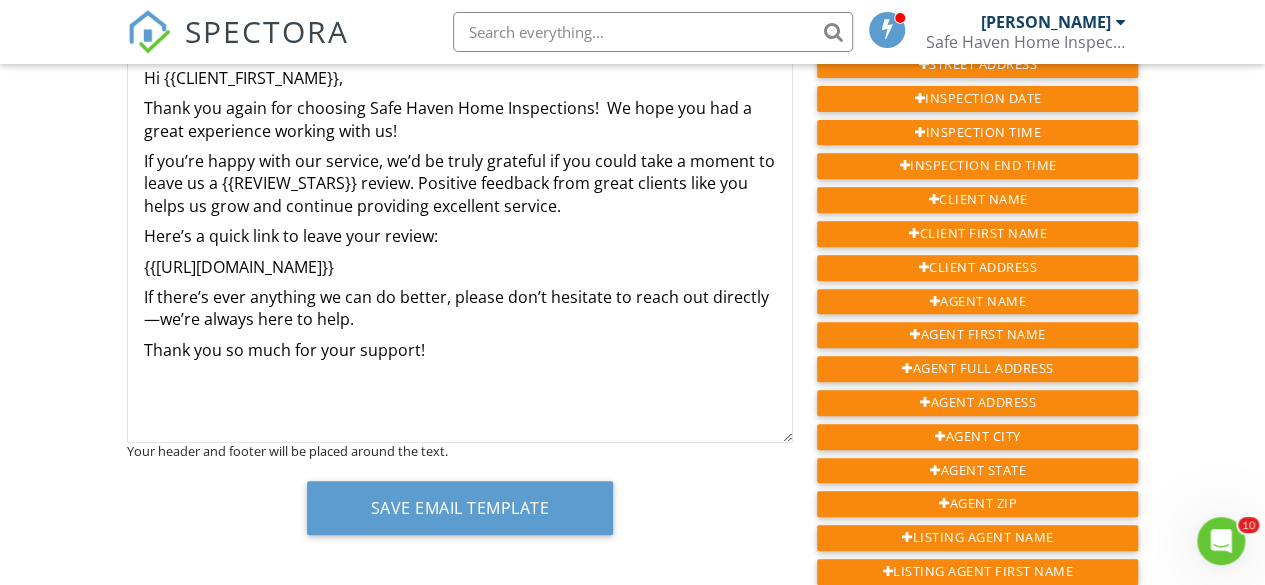 drag, startPoint x: 516, startPoint y: 266, endPoint x: 119, endPoint y: 268, distance: 397.00504 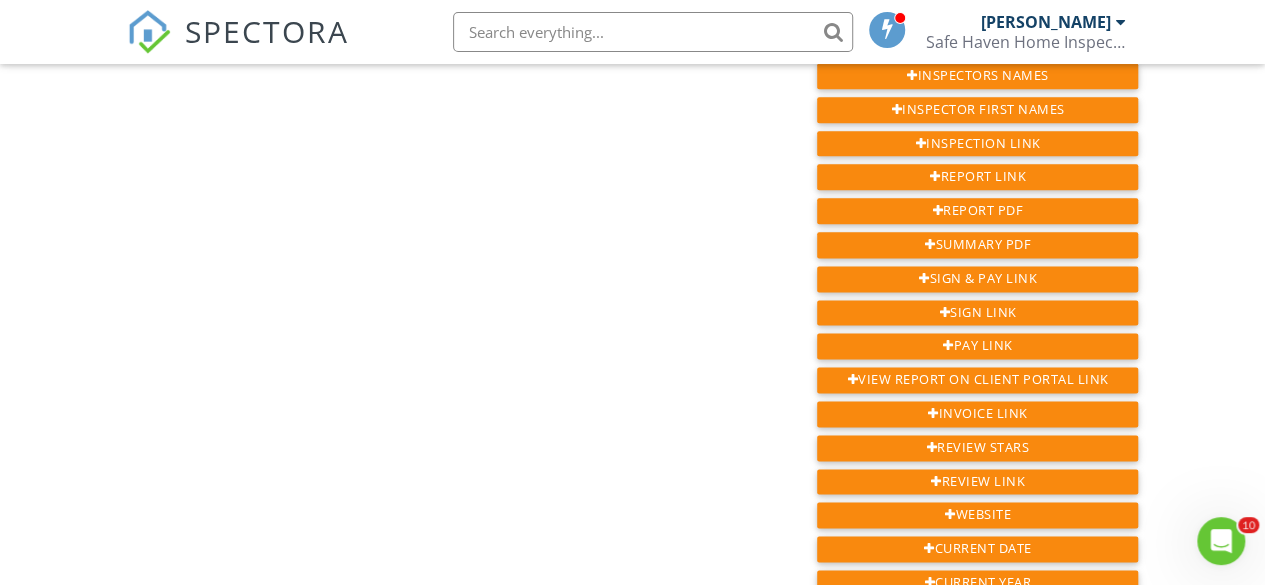 scroll, scrollTop: 1192, scrollLeft: 0, axis: vertical 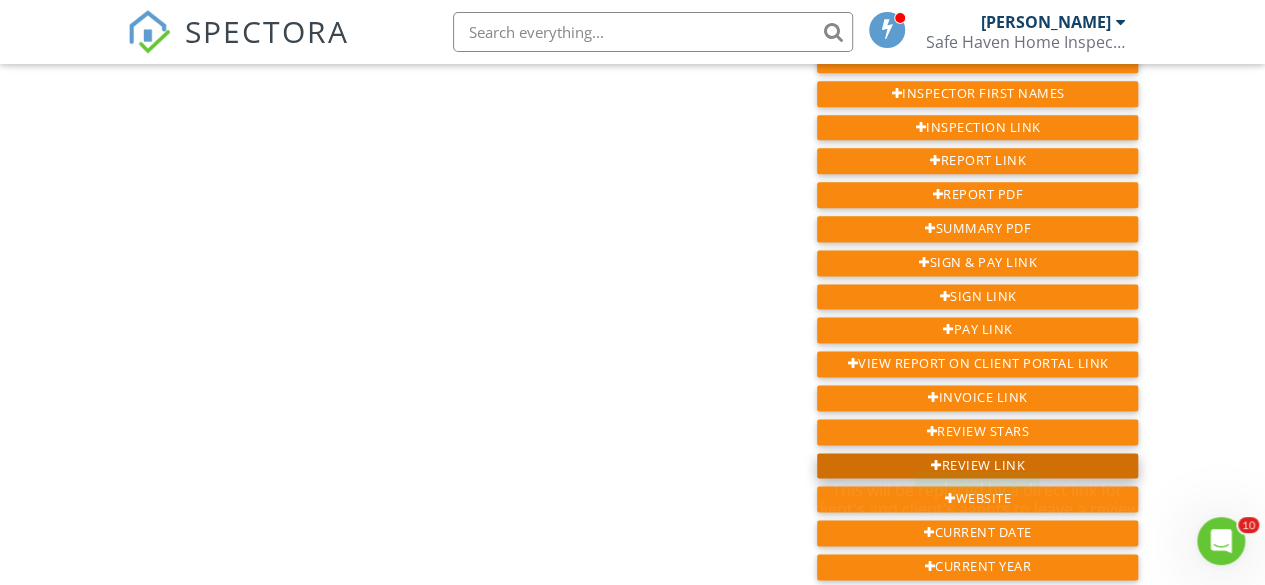 click on "Review Link" at bounding box center [977, 466] 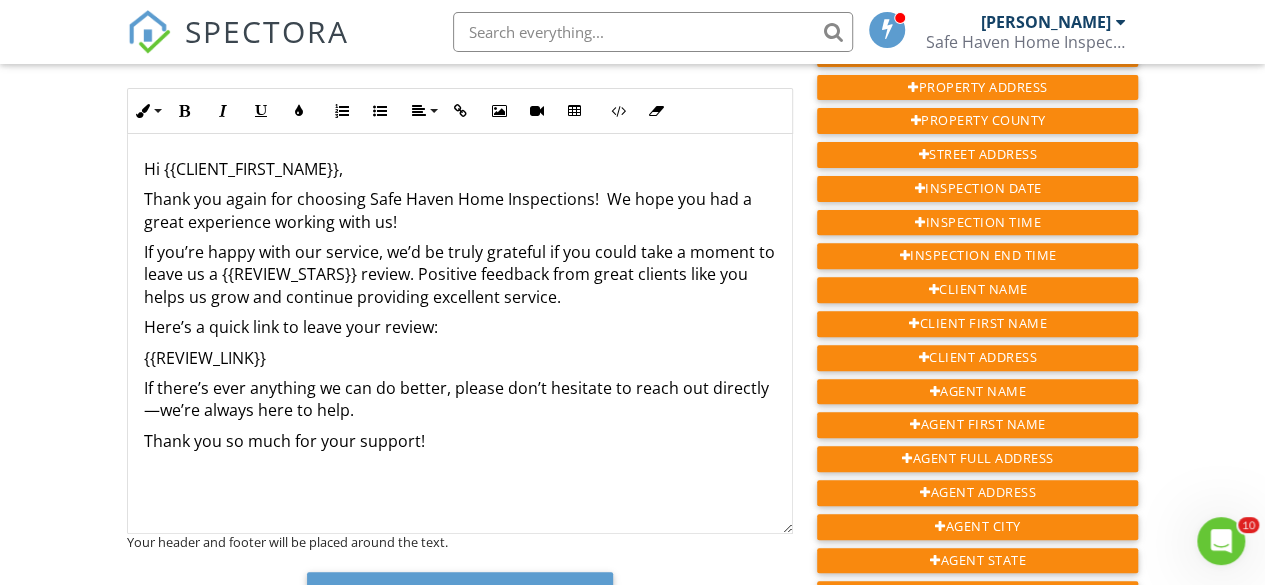 scroll, scrollTop: 256, scrollLeft: 0, axis: vertical 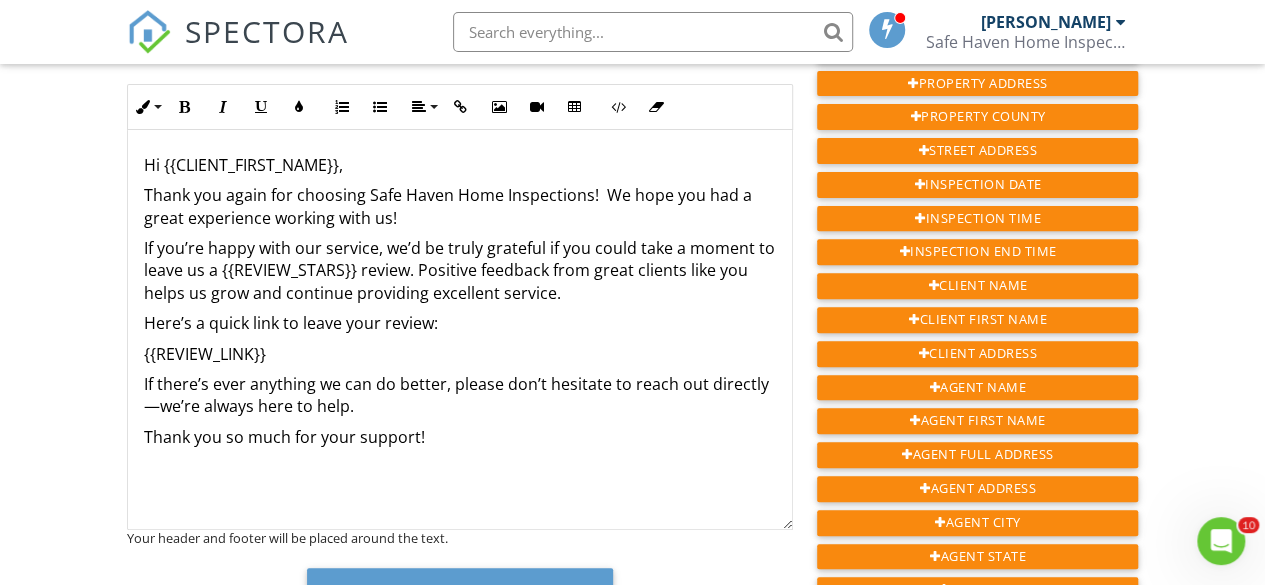 click on "If you’re happy with our service, we’d be truly grateful if you could take a moment to leave us a {{REVIEW_STARS}} review. Positive feedback from great clients like you helps us grow and continue providing excellent service." at bounding box center [460, 270] 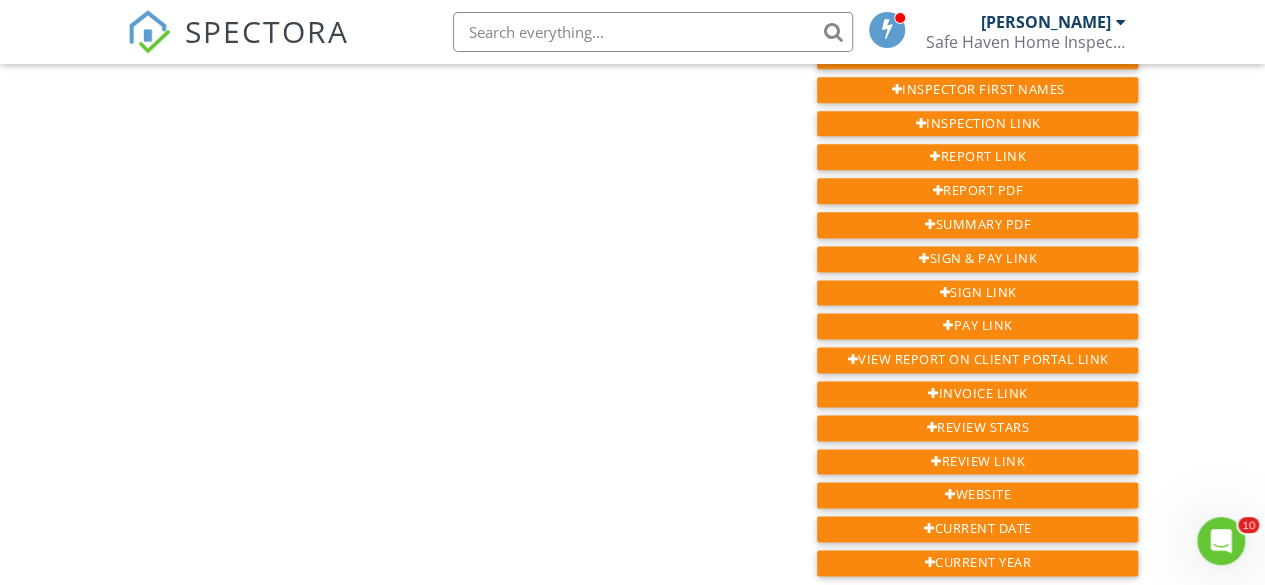 scroll, scrollTop: 1231, scrollLeft: 0, axis: vertical 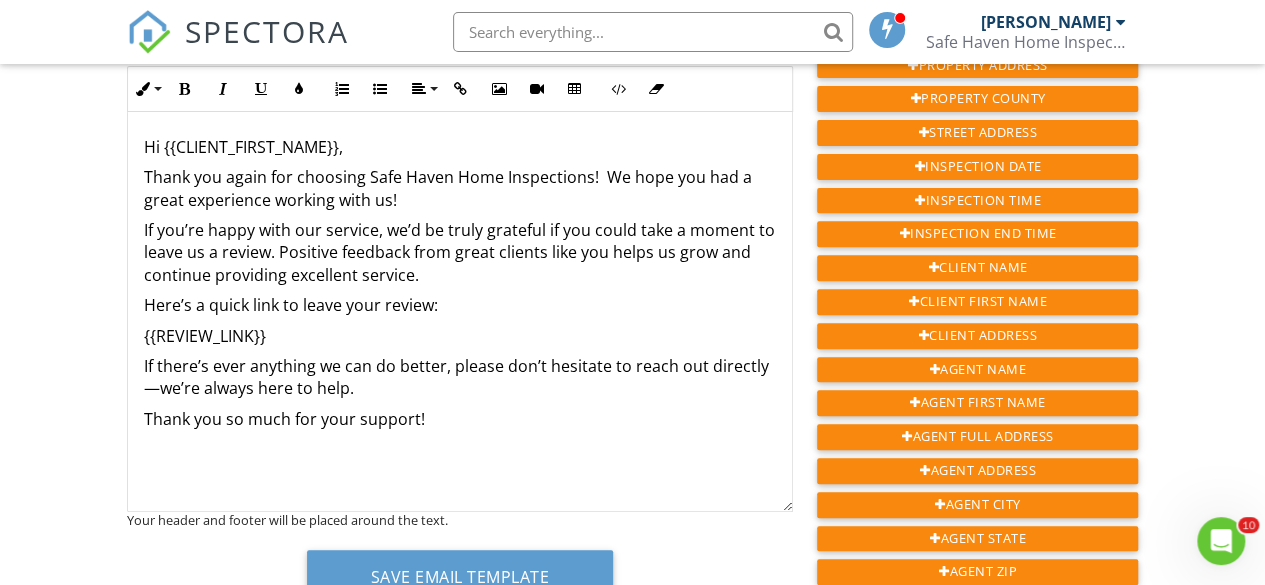 type 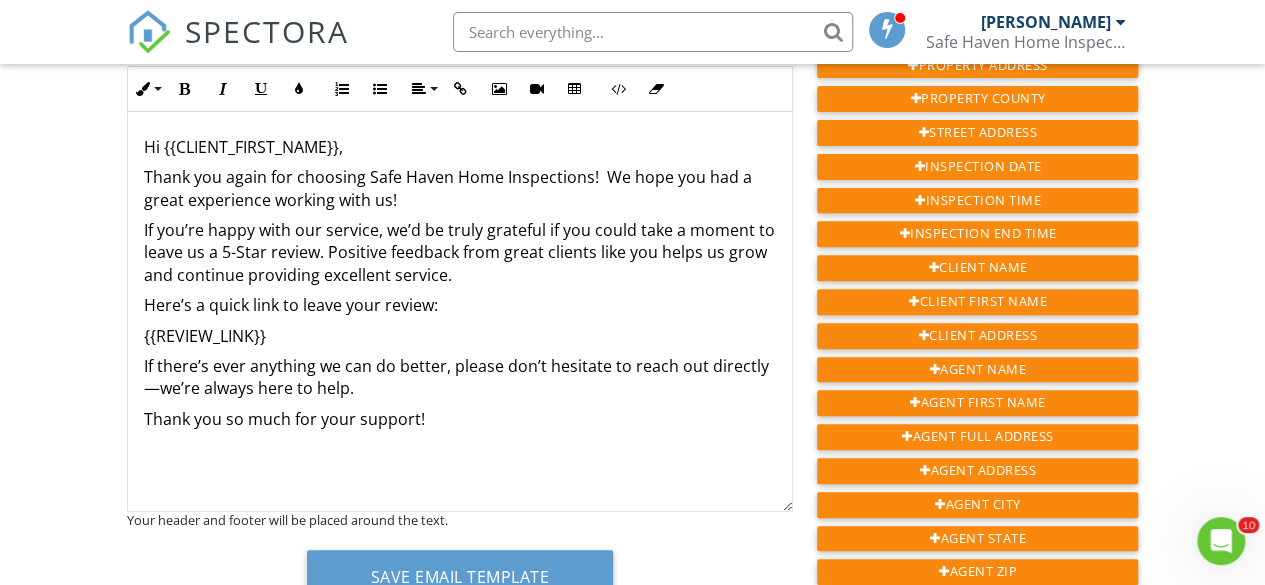 click on "If you’re happy with our service, we’d be truly grateful if you could take a moment to leave us a 5-Star review. Positive feedback from great clients like you helps us grow and continue providing excellent service." at bounding box center (460, 252) 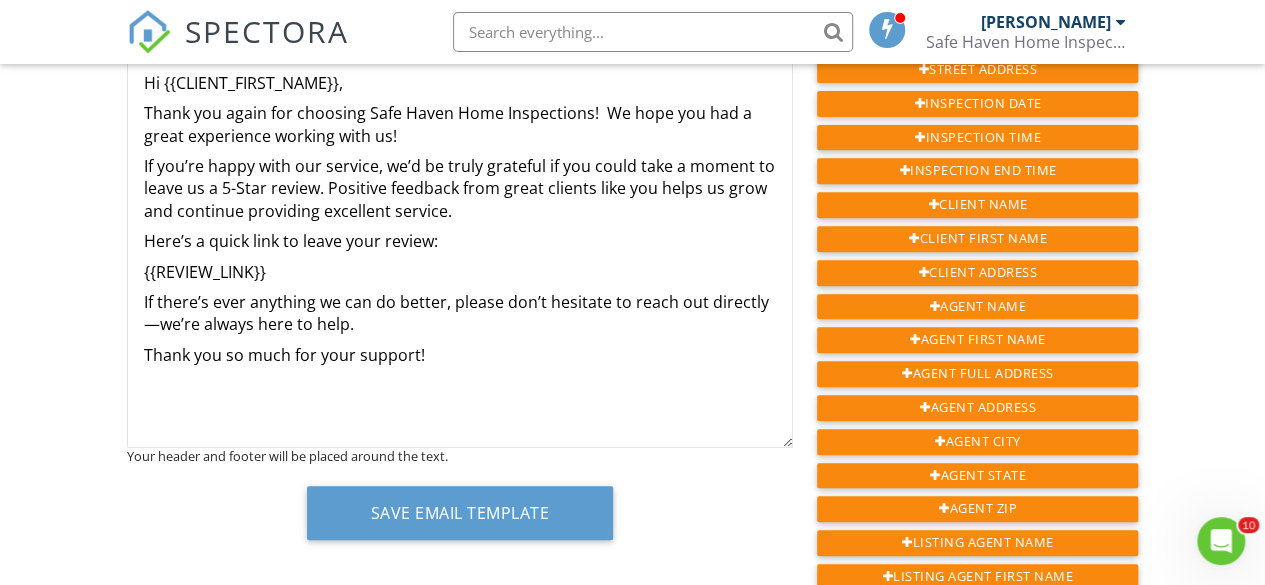 scroll, scrollTop: 339, scrollLeft: 0, axis: vertical 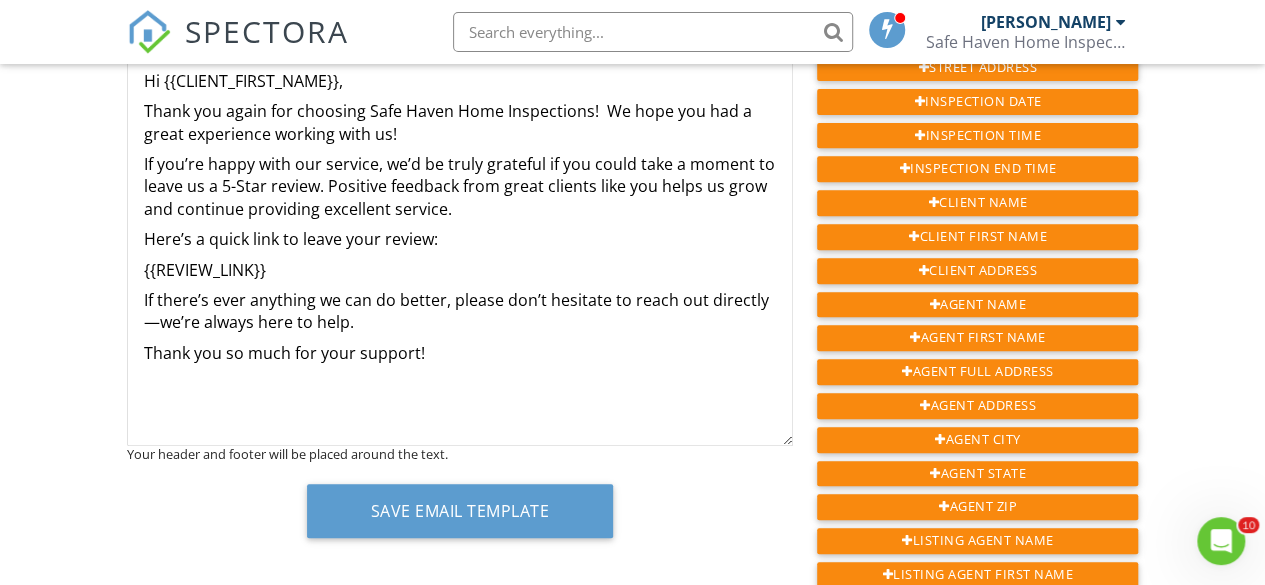 click on "Hi {{CLIENT_FIRST_NAME}}, Thank you again for choosing Safe Haven Home Inspections!  We hope you had a great experience working with us! If you’re happy with our service, we’d be truly grateful if you could take a moment to leave us a 5-Star review. Positive feedback from great clients like you helps us grow and continue providing excellent service. Here’s a quick link to leave your review: {{REVIEW_LINK}} If there’s ever anything we can do better, please don’t hesitate to reach out directly—we’re always here to help. Thank you so much for your support!" at bounding box center [460, 246] 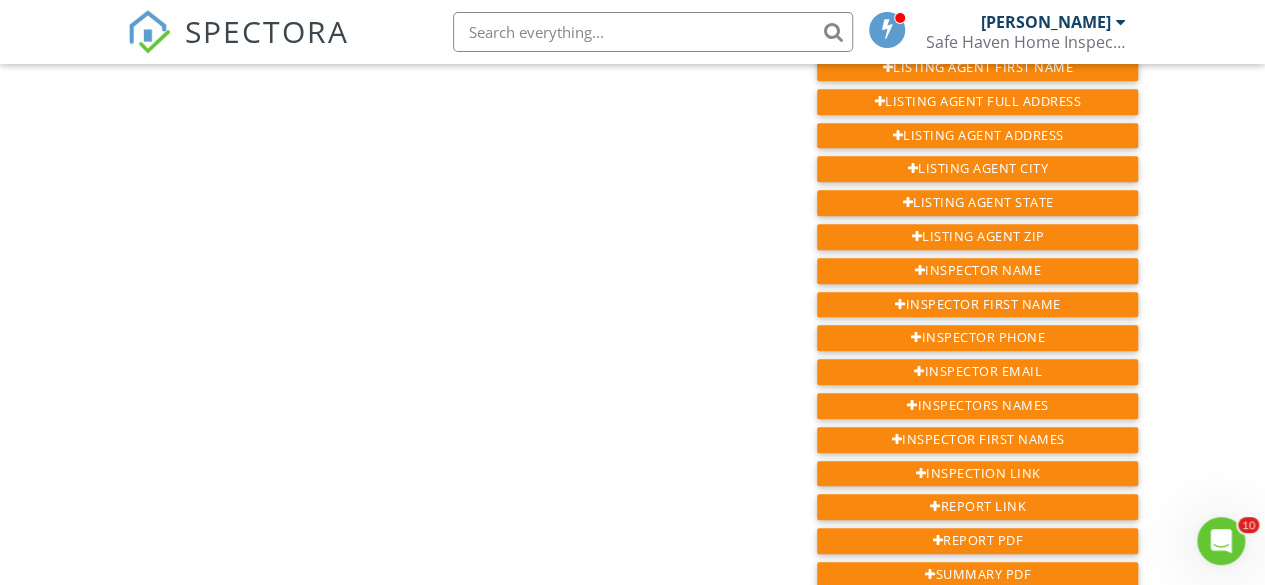 scroll, scrollTop: 952, scrollLeft: 0, axis: vertical 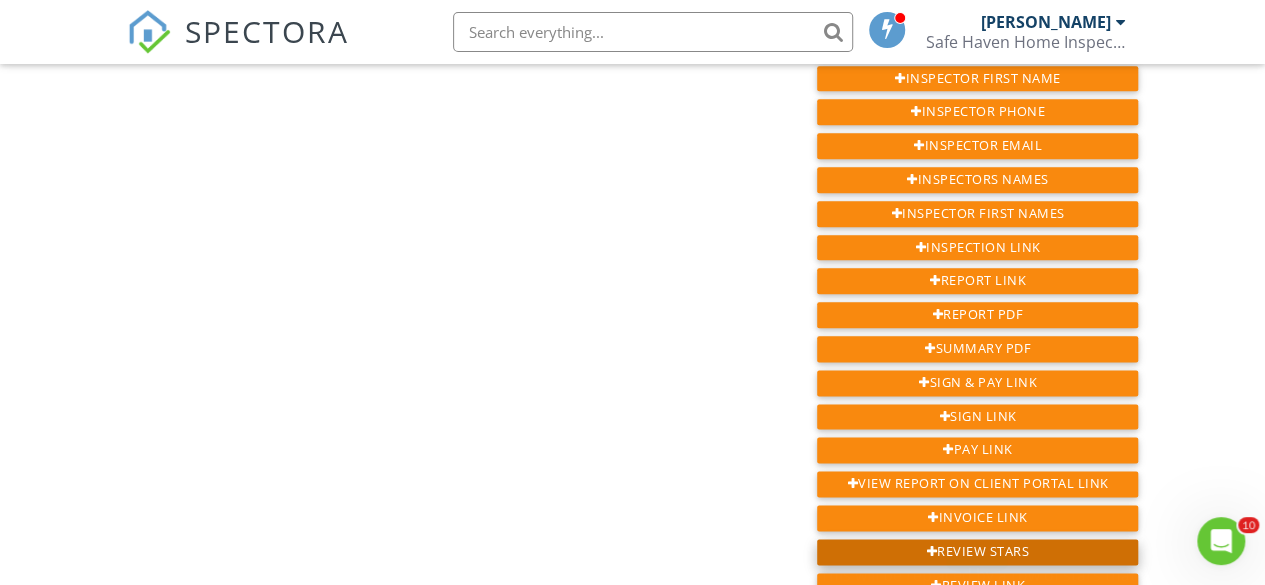 click on "Review Stars" at bounding box center [977, 552] 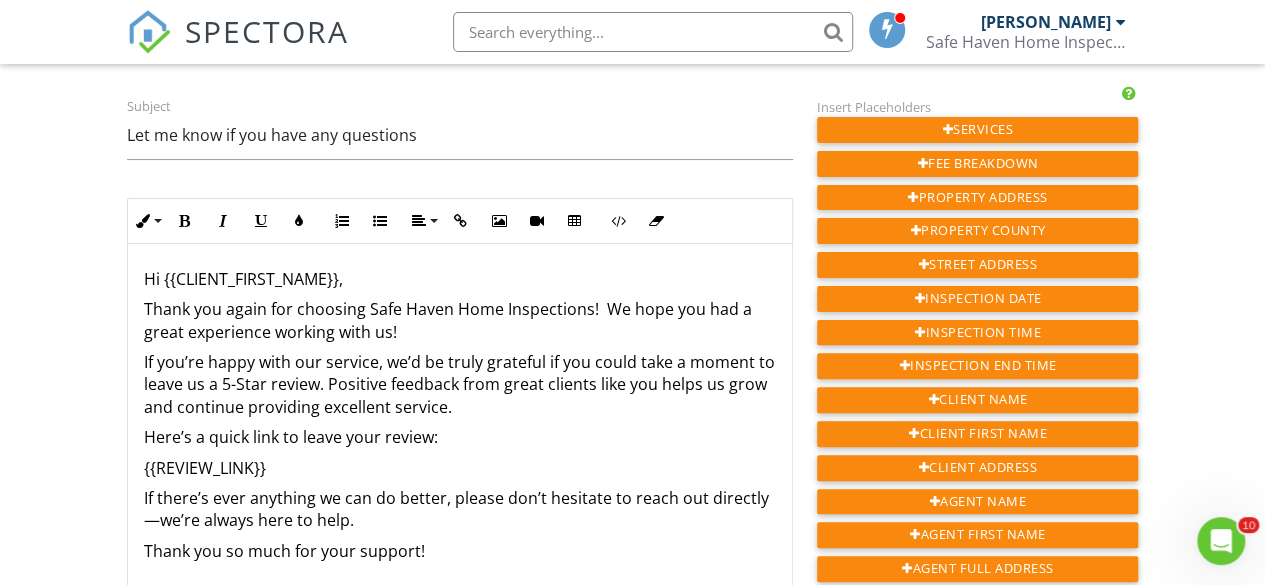 scroll, scrollTop: 67, scrollLeft: 0, axis: vertical 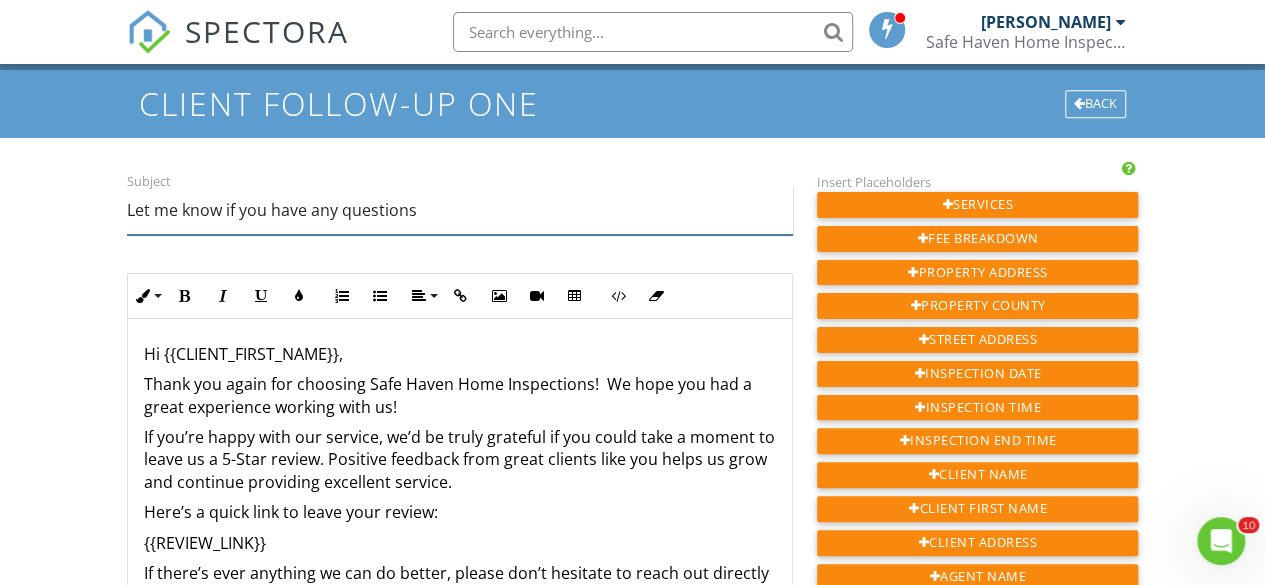 drag, startPoint x: 454, startPoint y: 211, endPoint x: 71, endPoint y: 178, distance: 384.41904 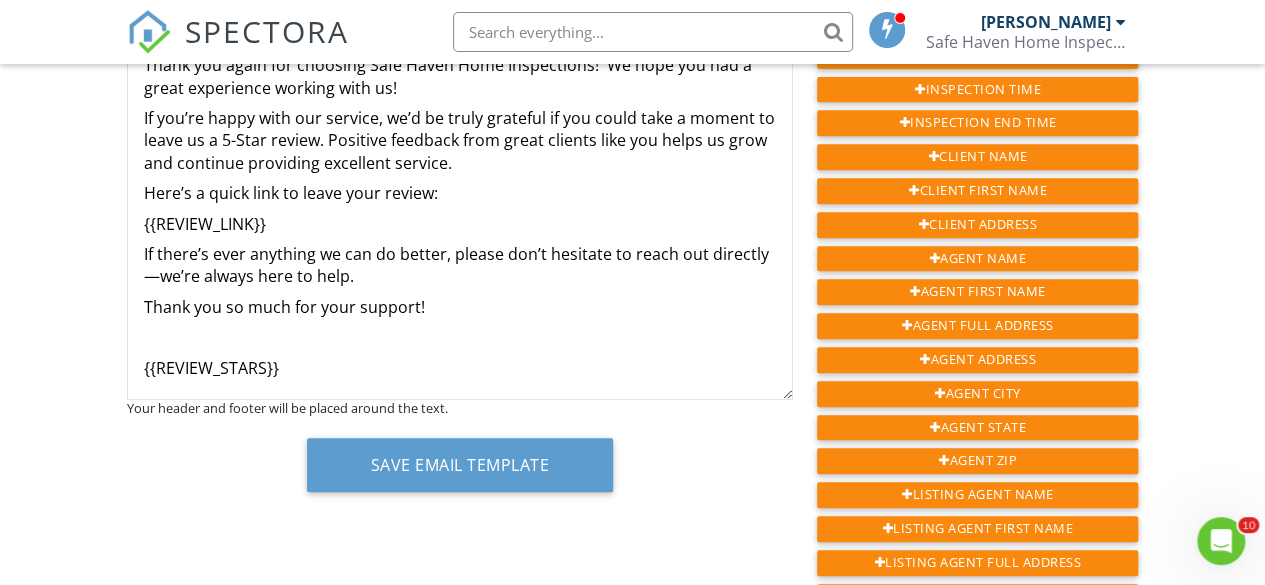 scroll, scrollTop: 400, scrollLeft: 0, axis: vertical 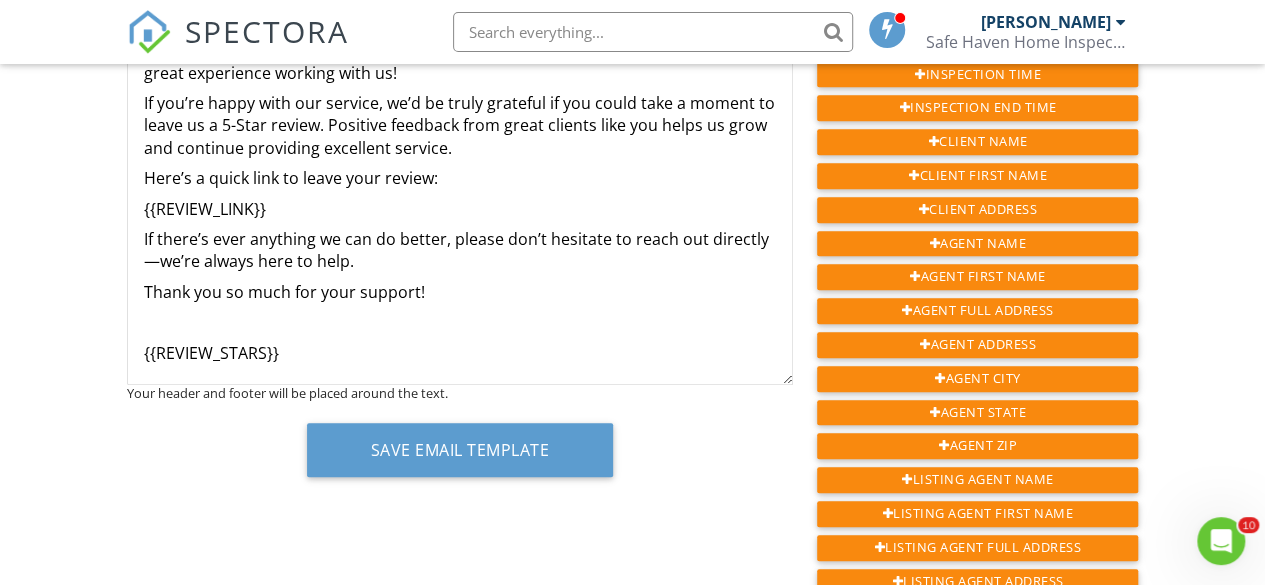 type on "Thank you!" 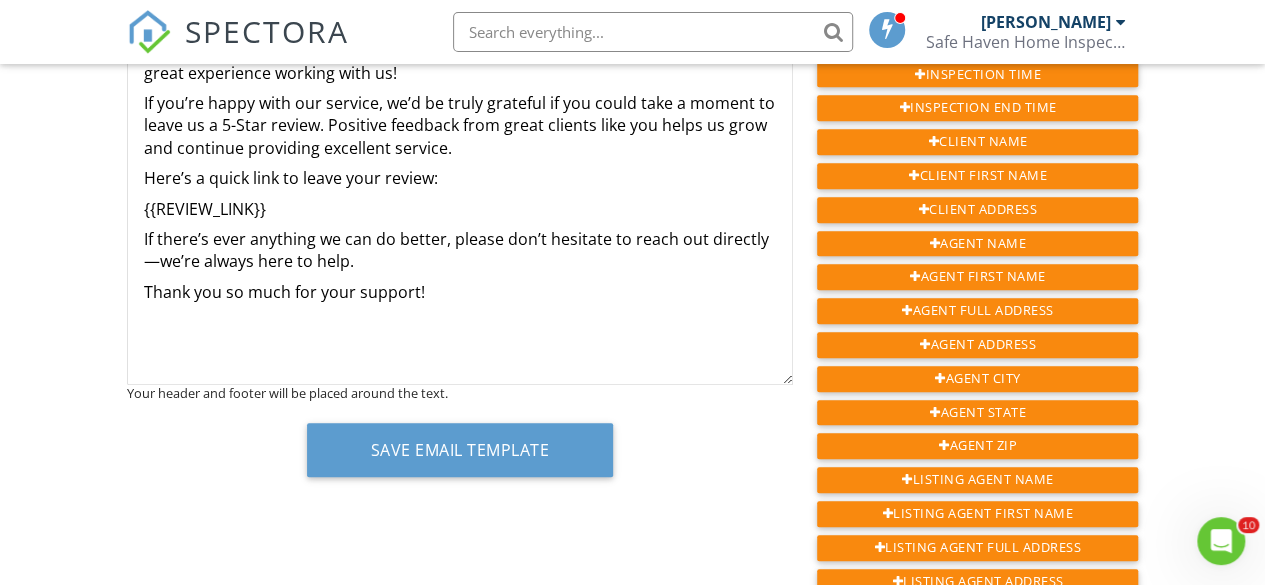 scroll, scrollTop: 0, scrollLeft: 0, axis: both 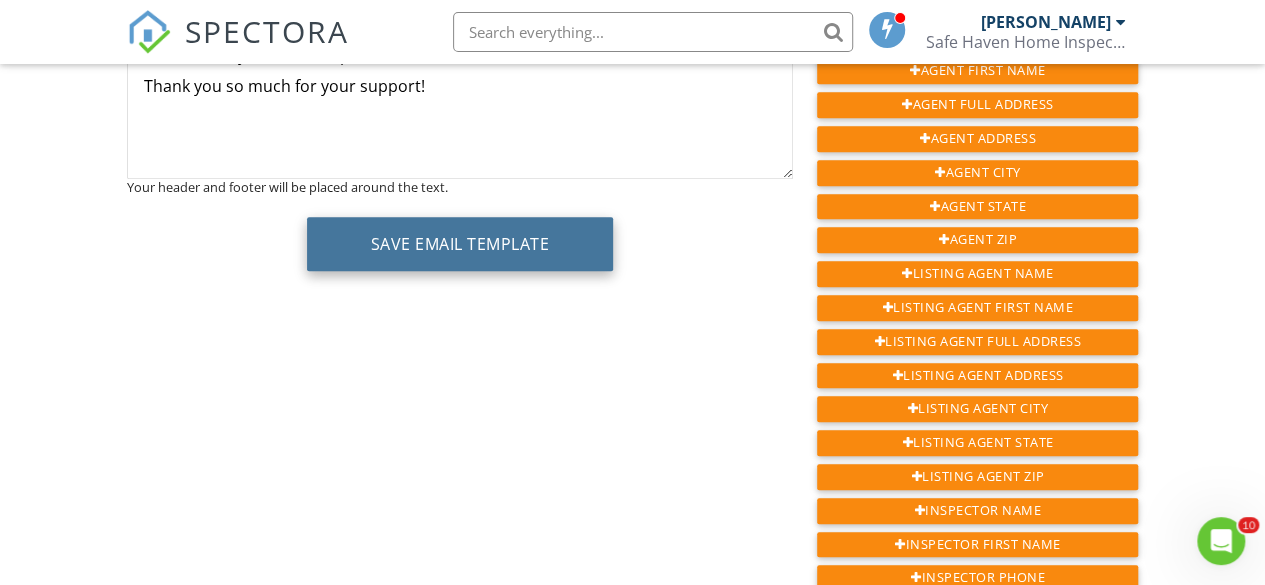 click on "Save Email Template" at bounding box center [460, 244] 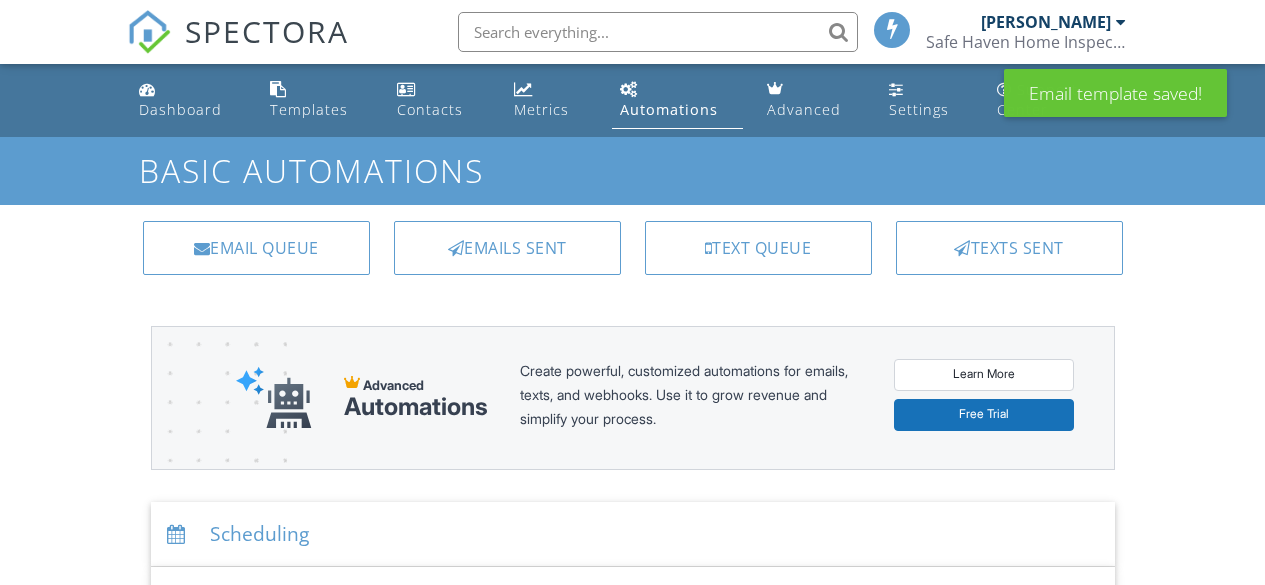 scroll, scrollTop: 0, scrollLeft: 0, axis: both 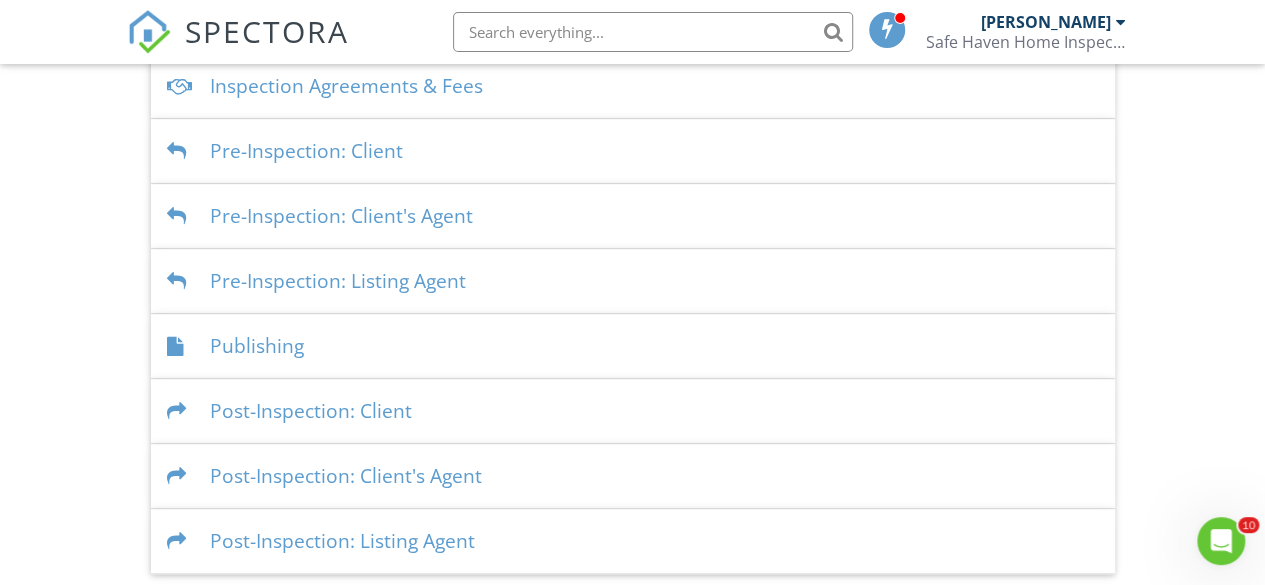 click on "Post-Inspection: Client's Agent" at bounding box center [633, 476] 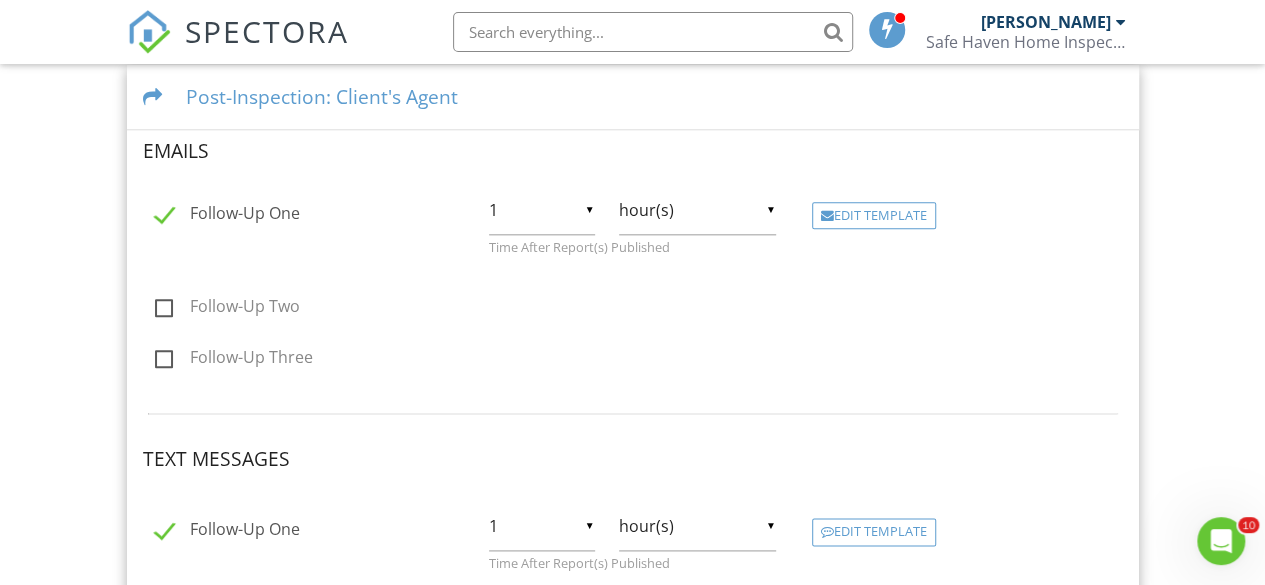 scroll, scrollTop: 984, scrollLeft: 0, axis: vertical 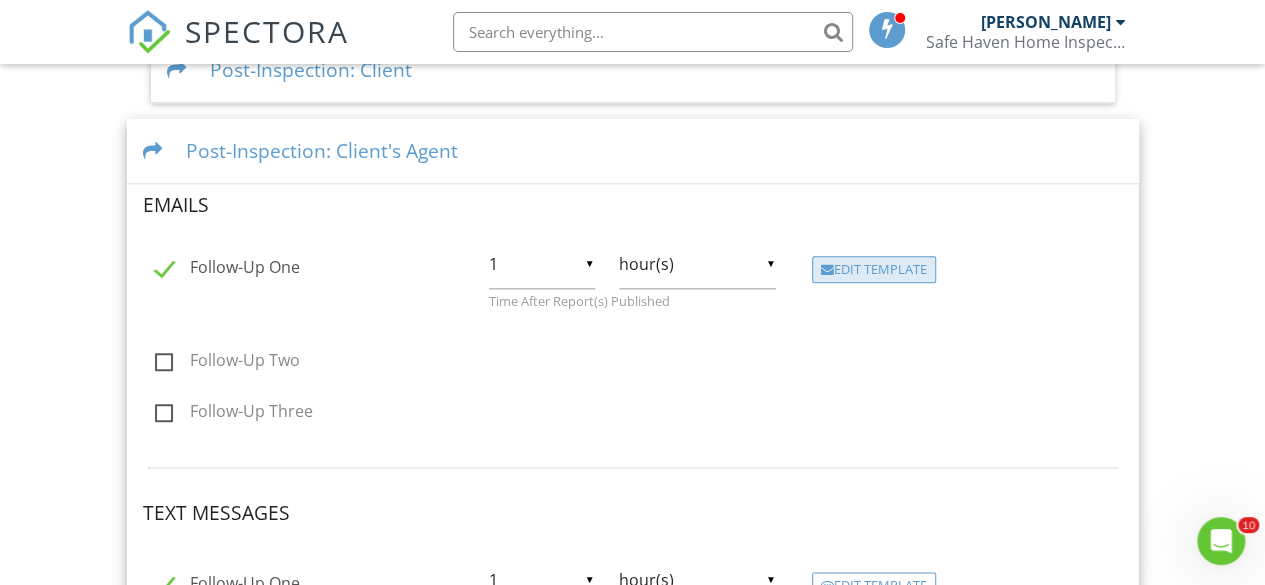 click on "Edit Template" at bounding box center [874, 270] 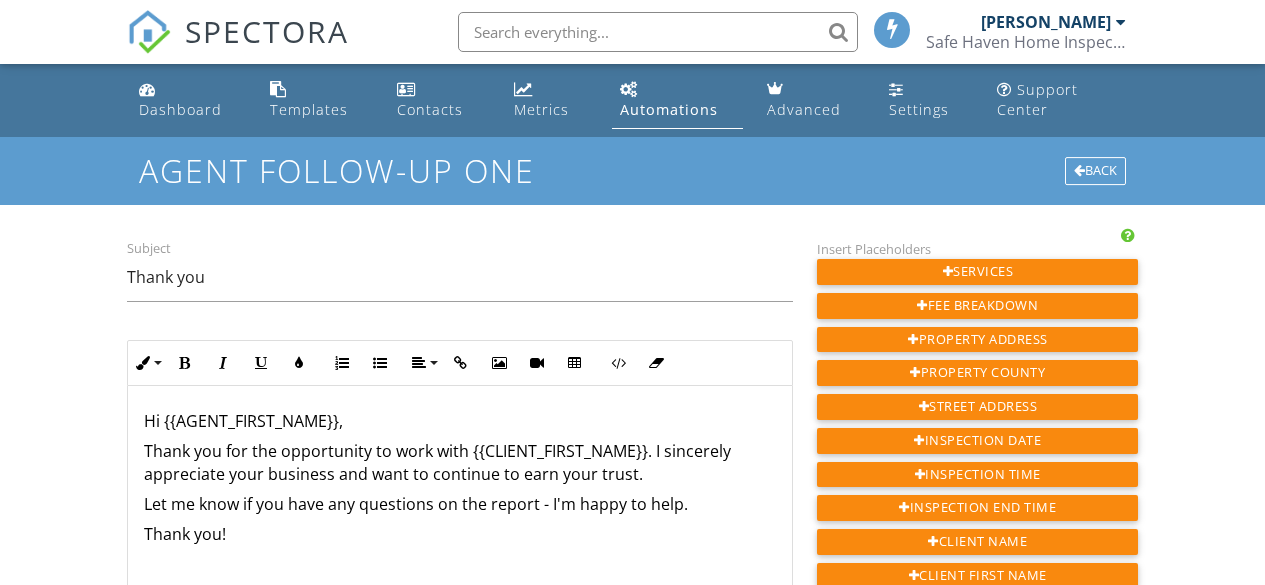 scroll, scrollTop: 0, scrollLeft: 0, axis: both 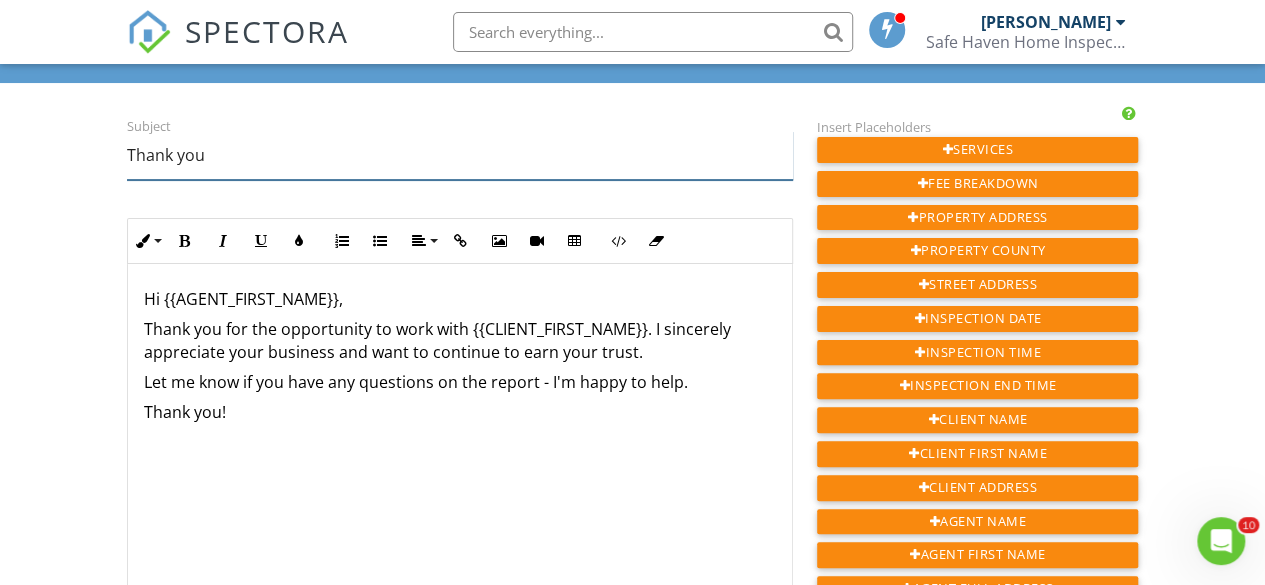 click on "Thank you" at bounding box center [460, 155] 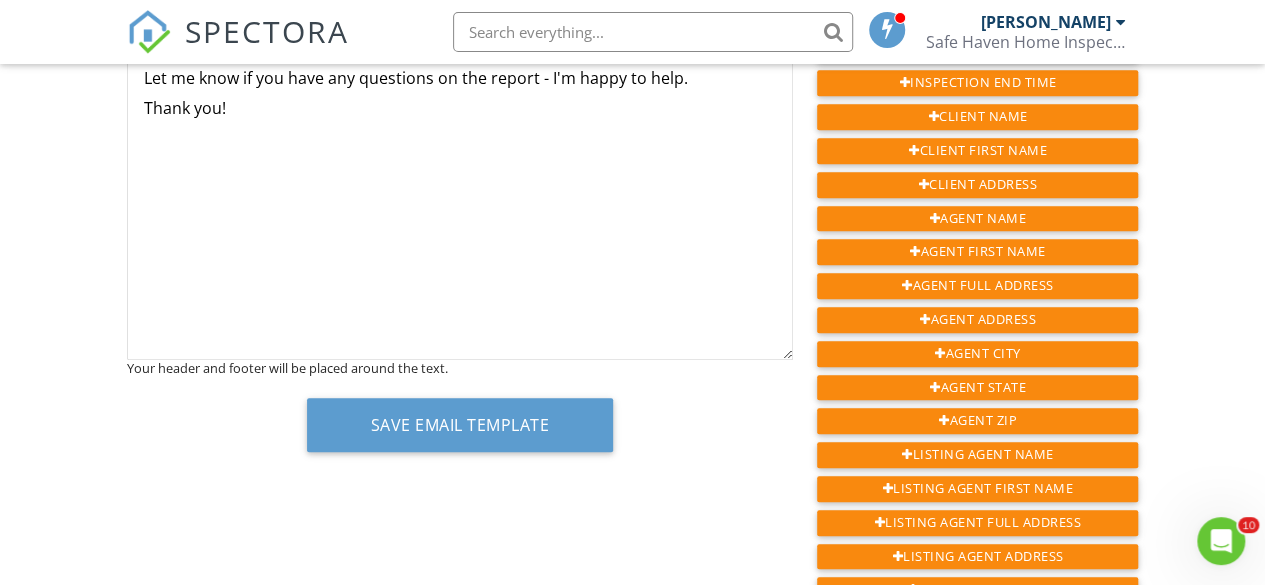 scroll, scrollTop: 530, scrollLeft: 0, axis: vertical 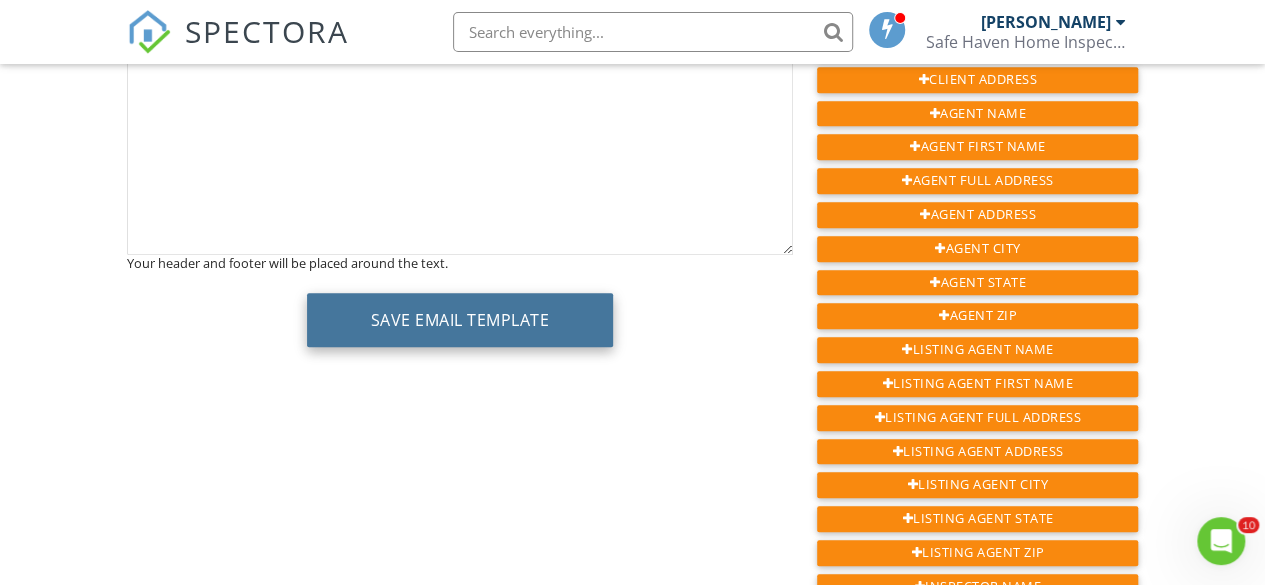 type on "Thank you!" 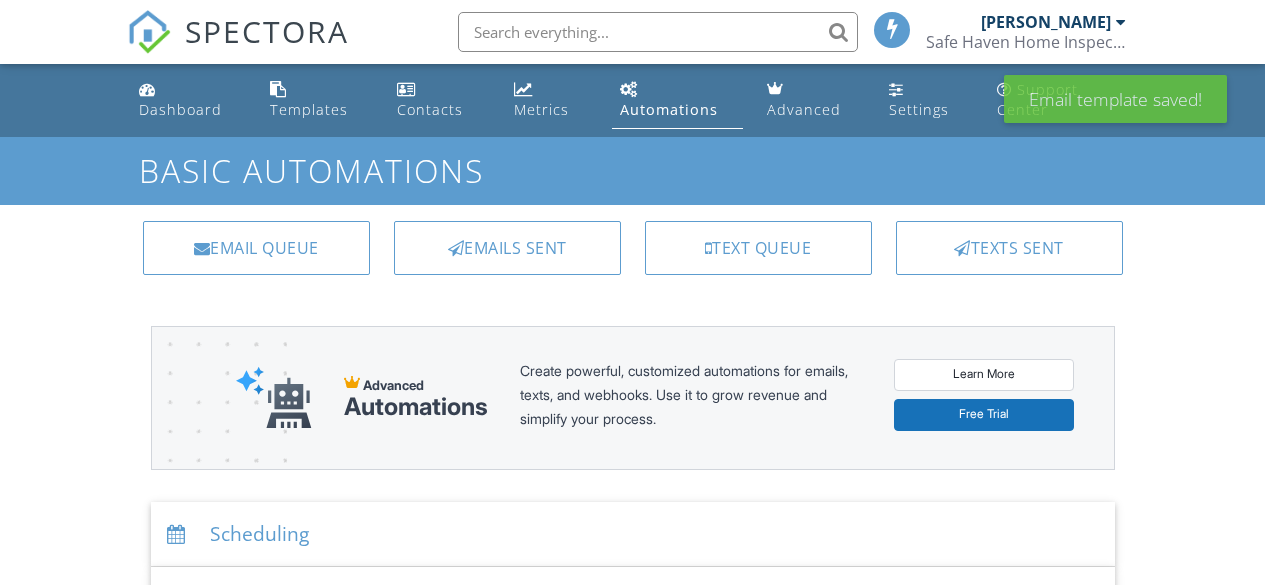 scroll, scrollTop: 0, scrollLeft: 0, axis: both 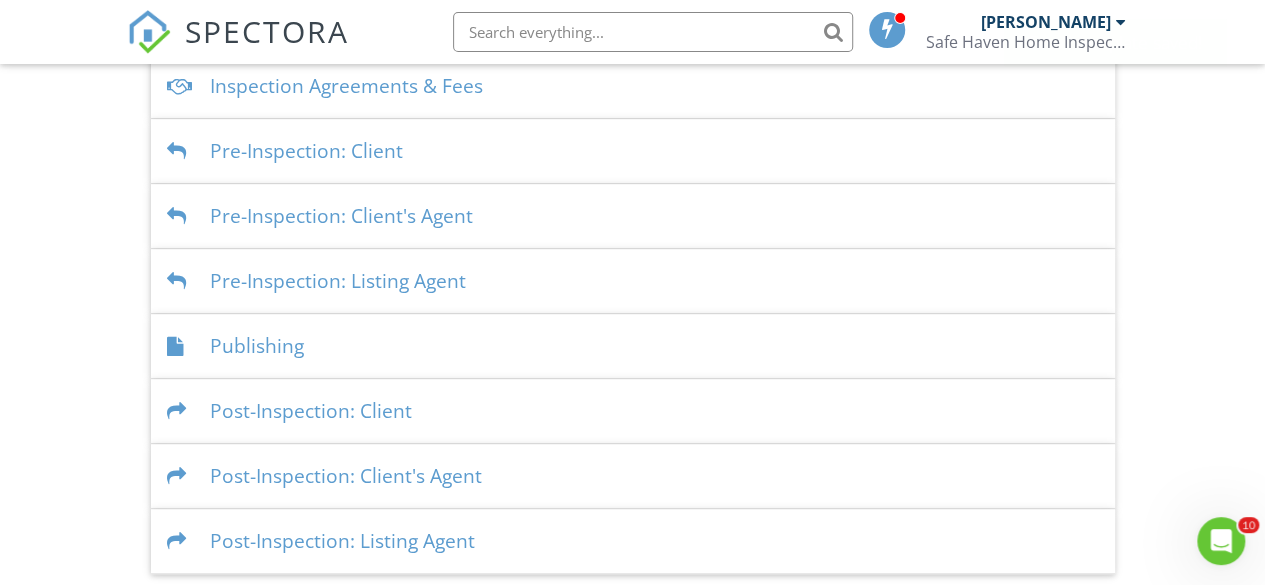 click on "Post-Inspection: Listing Agent" at bounding box center (633, 541) 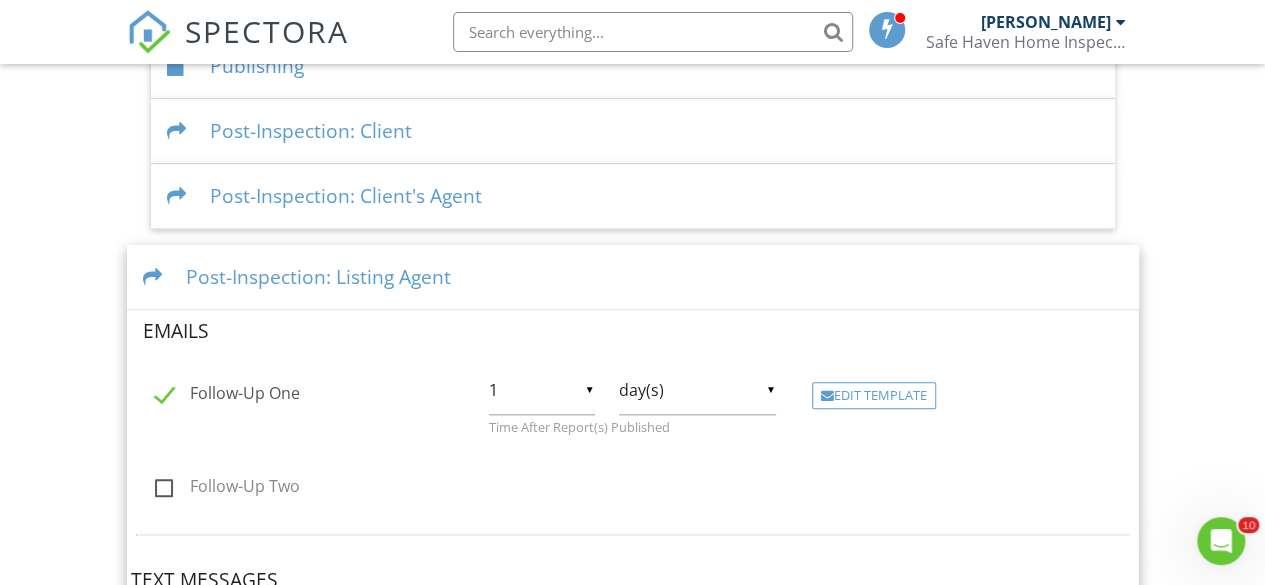 scroll, scrollTop: 953, scrollLeft: 0, axis: vertical 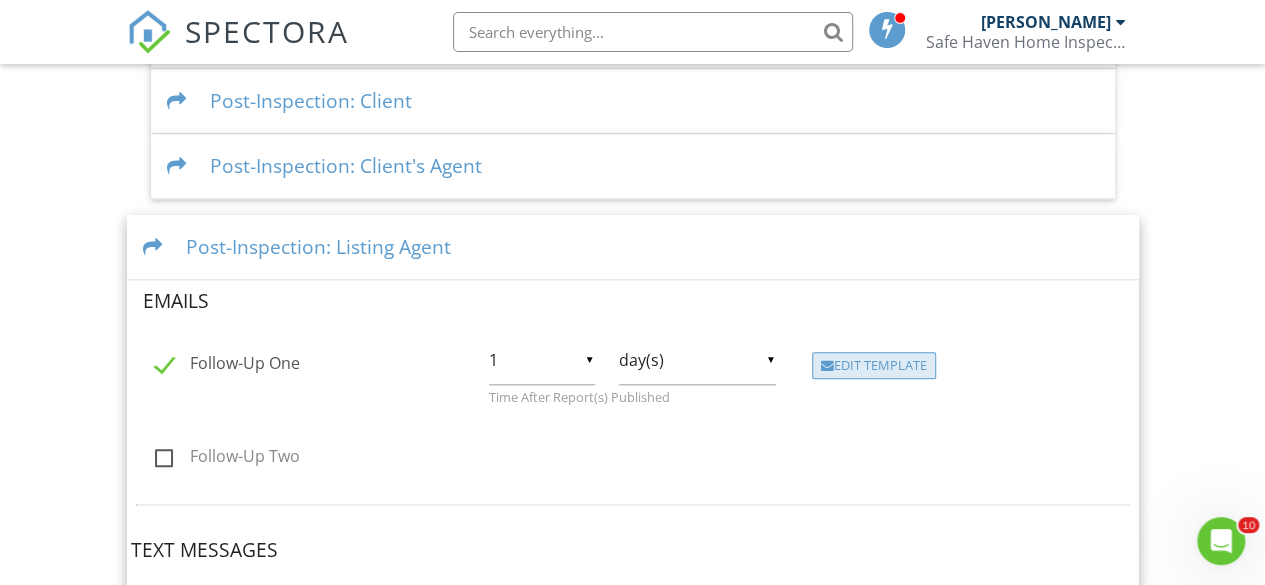 click on "Edit Template" at bounding box center (874, 366) 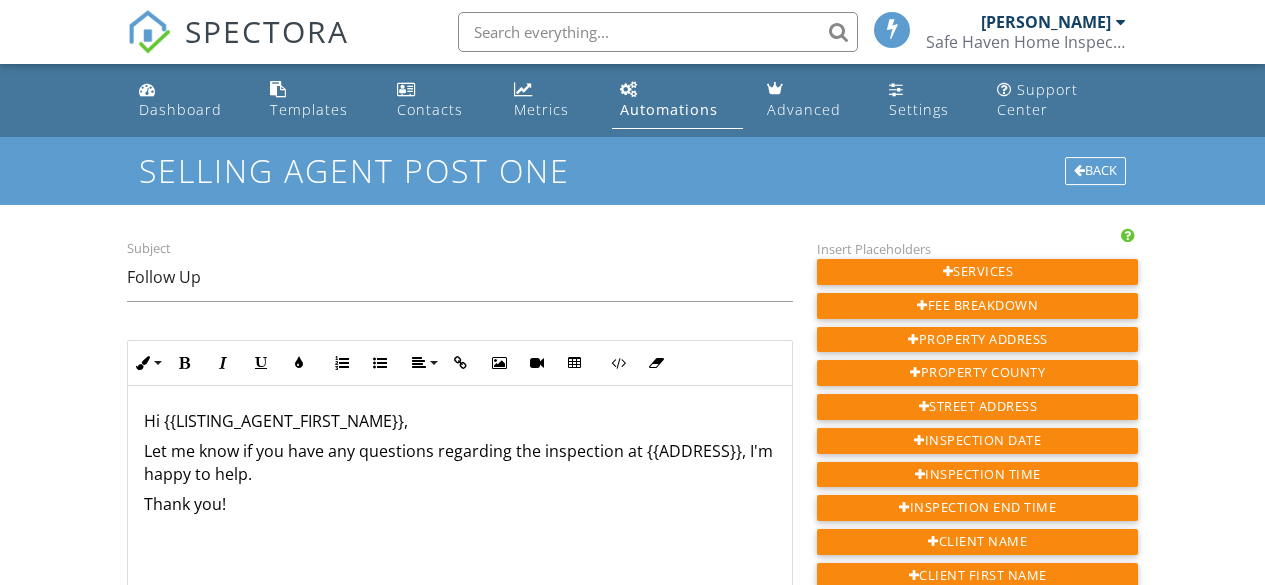 scroll, scrollTop: 0, scrollLeft: 0, axis: both 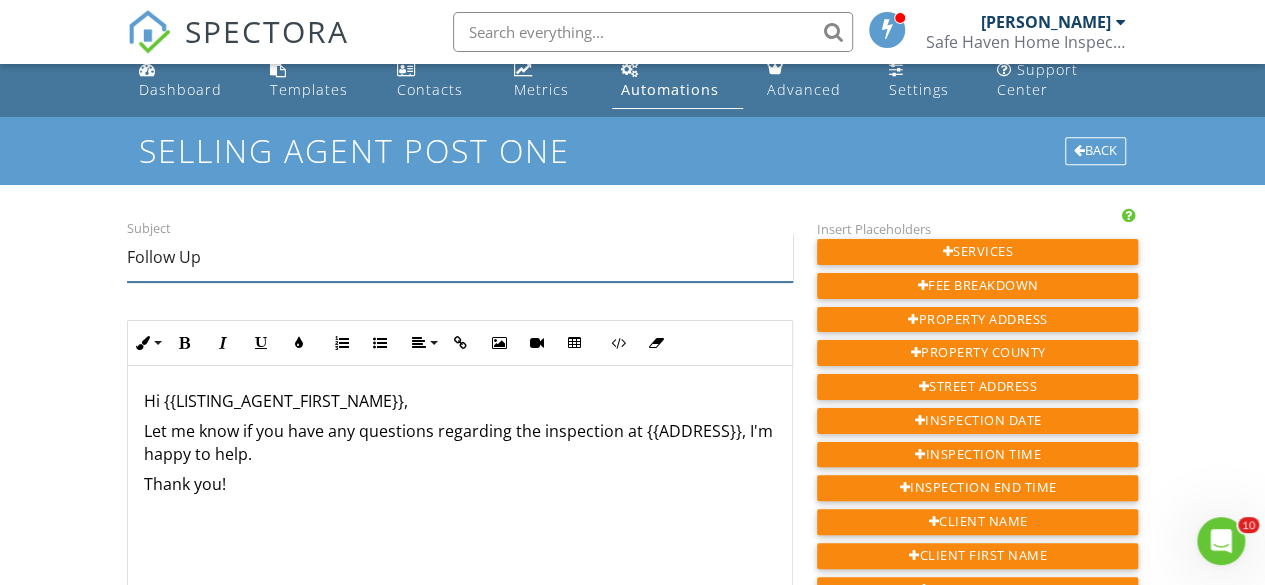 click on "Follow Up" at bounding box center (460, 257) 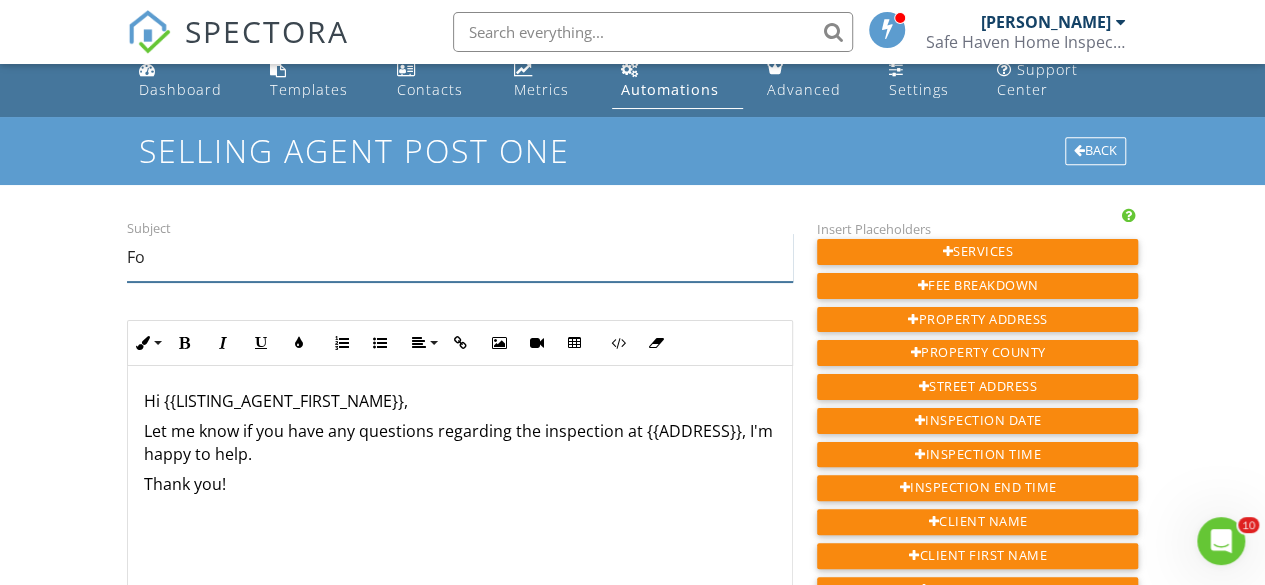 type on "F" 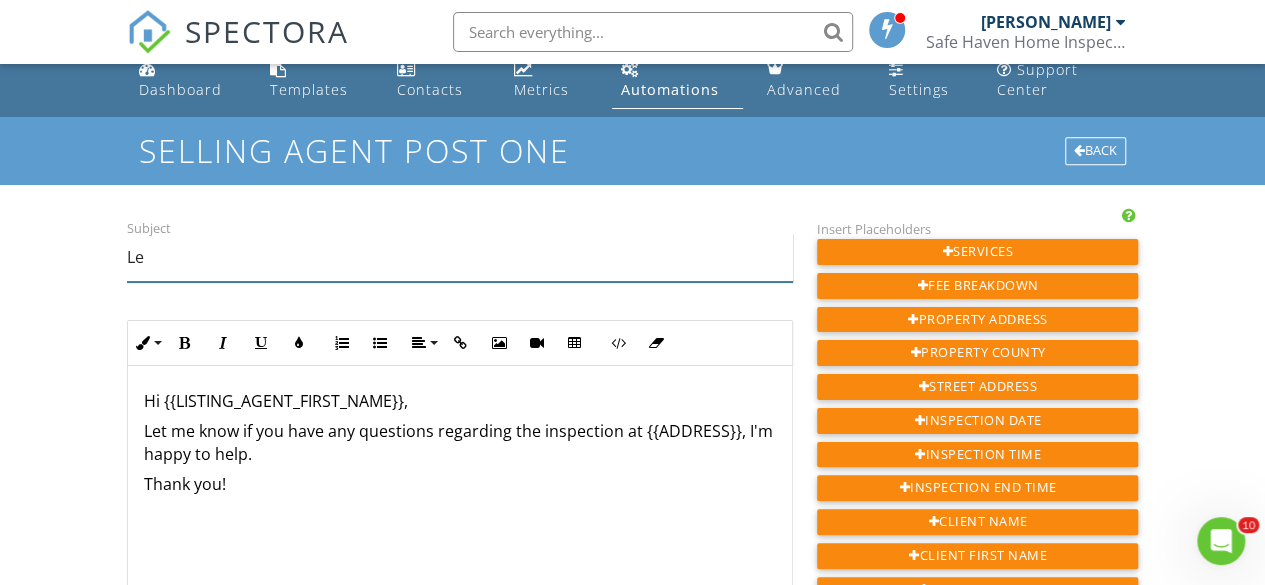 type on "L" 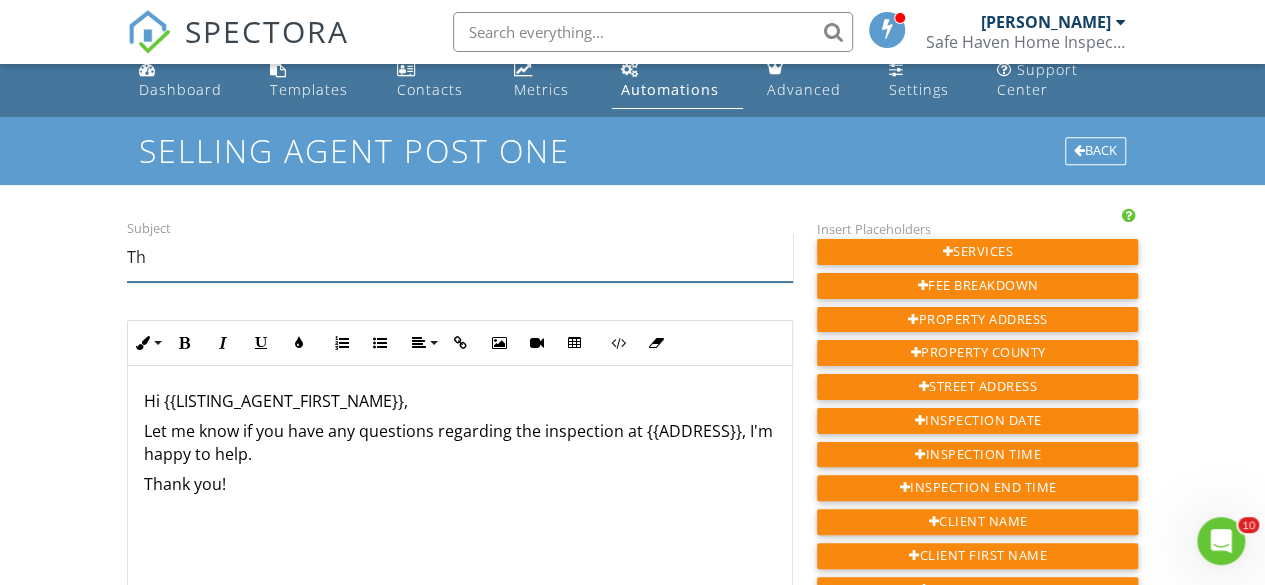 type on "T" 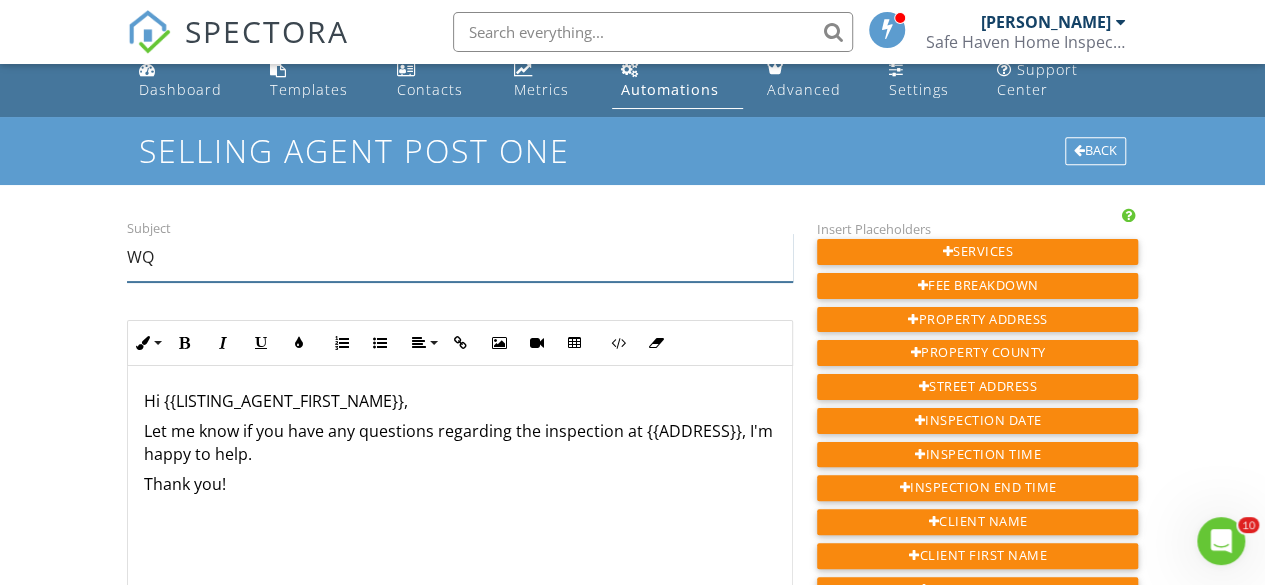 type on "W" 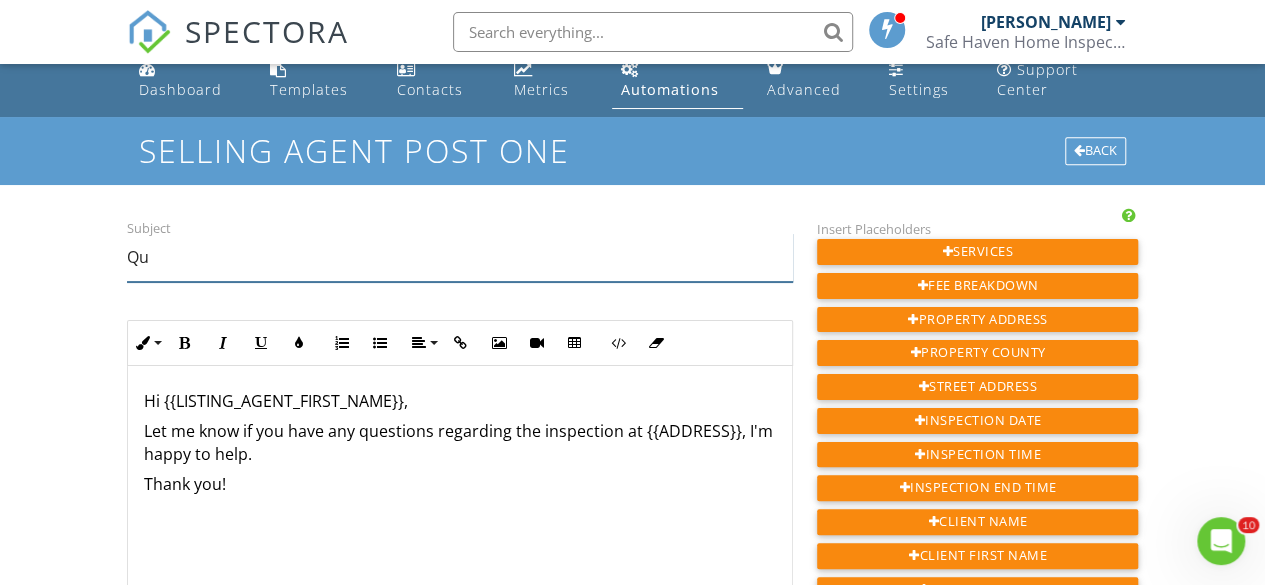 type on "Q" 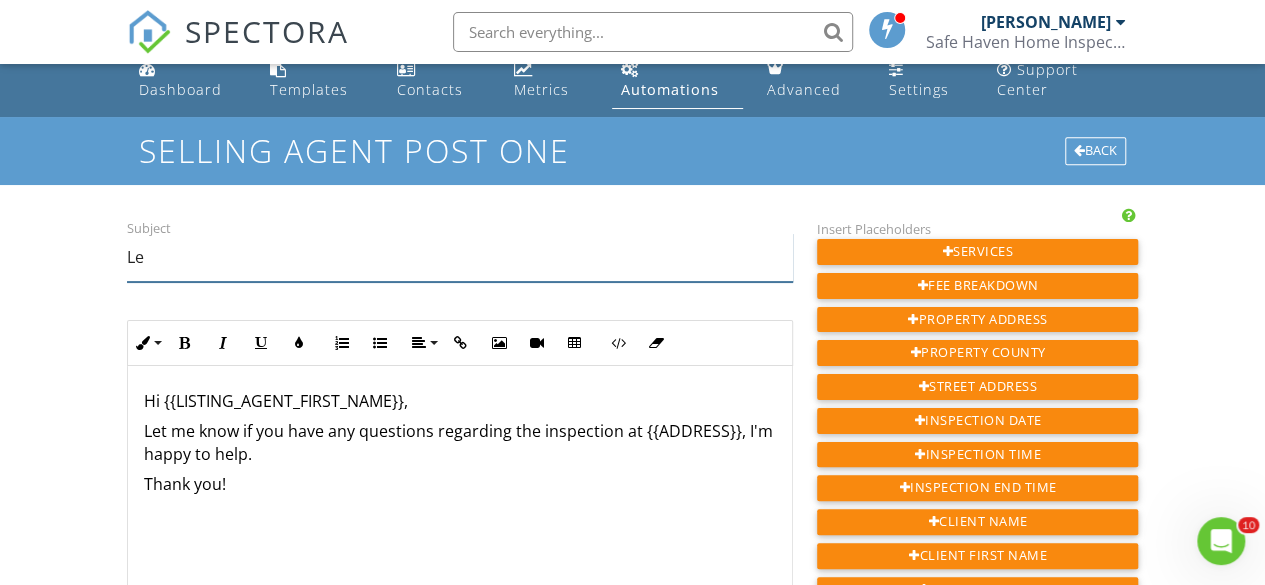 type on "L" 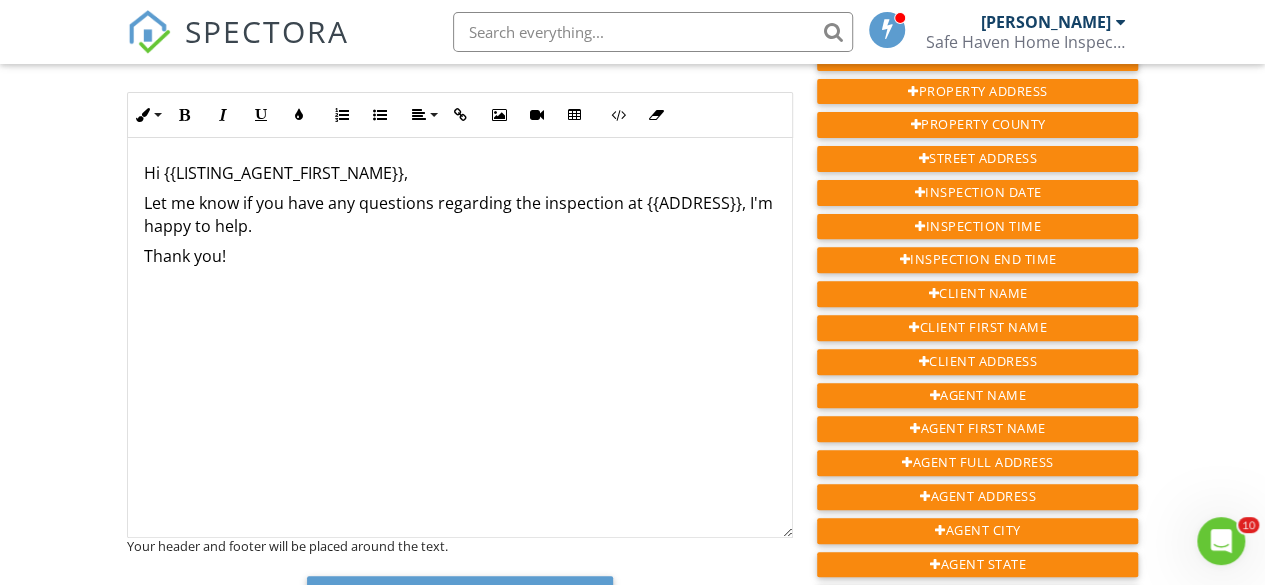 scroll, scrollTop: 108, scrollLeft: 0, axis: vertical 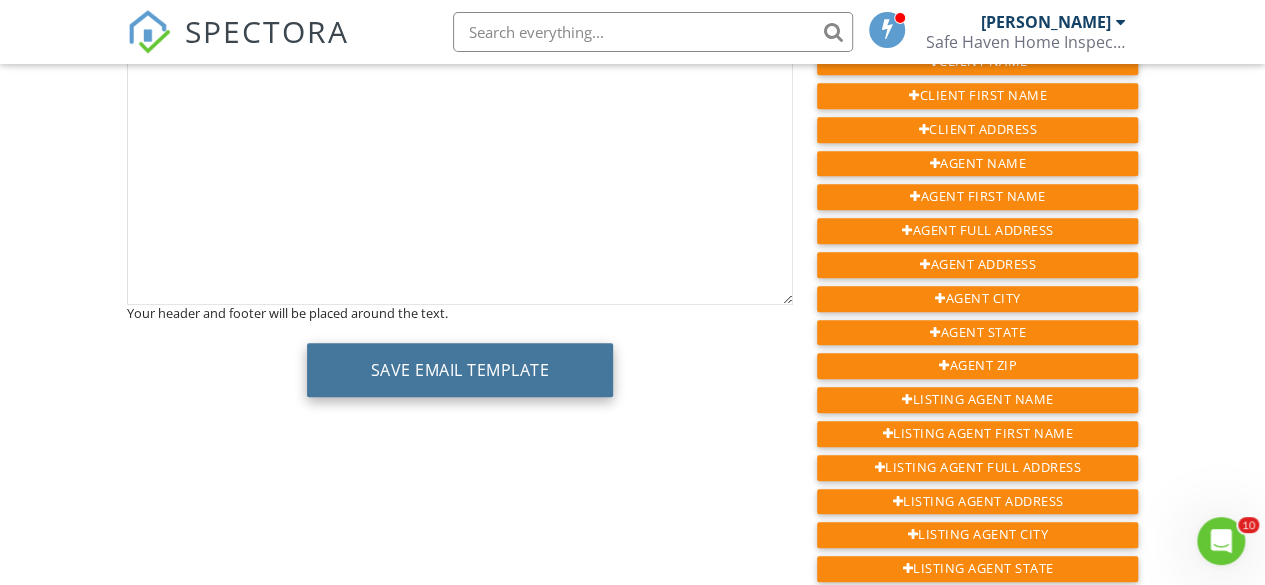 type on "Thank you!" 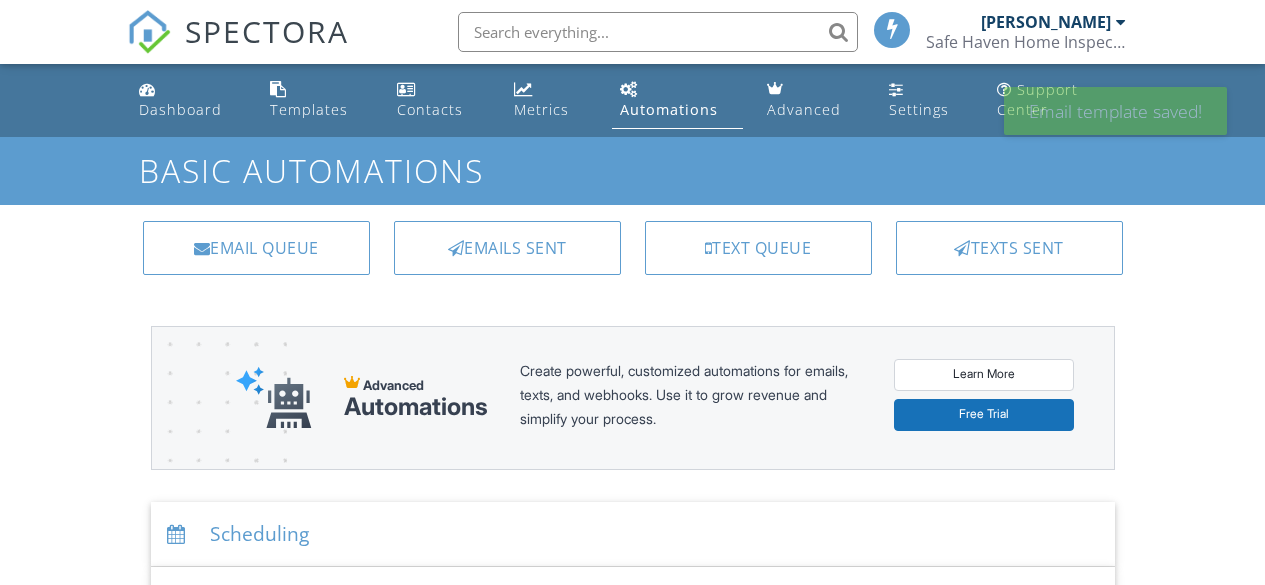 scroll, scrollTop: 0, scrollLeft: 0, axis: both 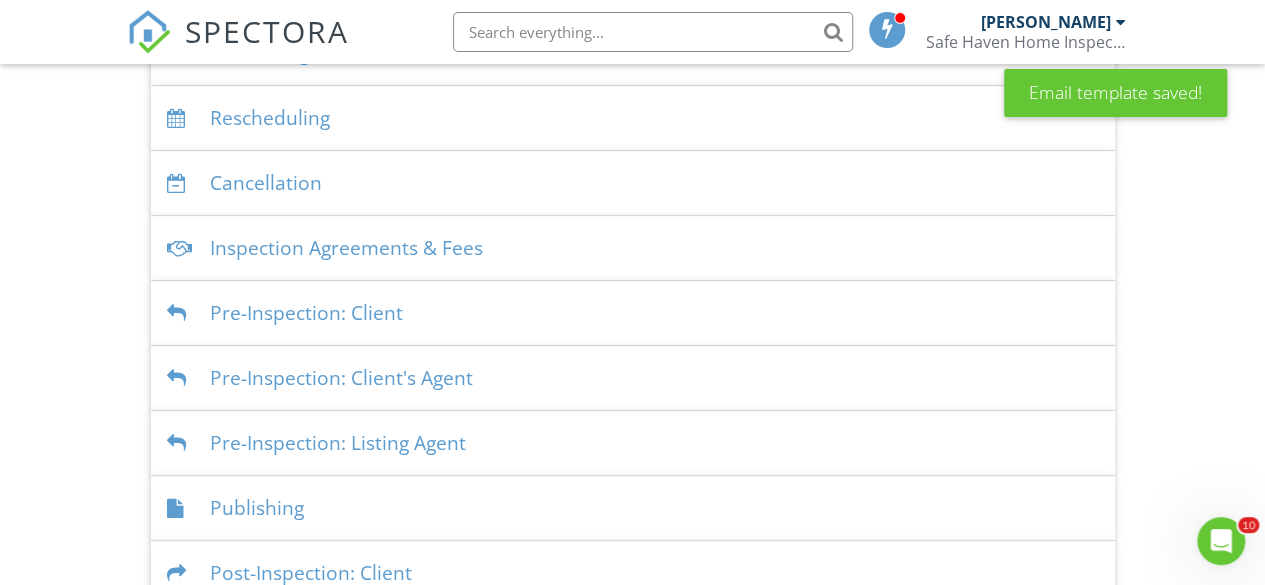 drag, startPoint x: 1271, startPoint y: 215, endPoint x: 1248, endPoint y: 430, distance: 216.22673 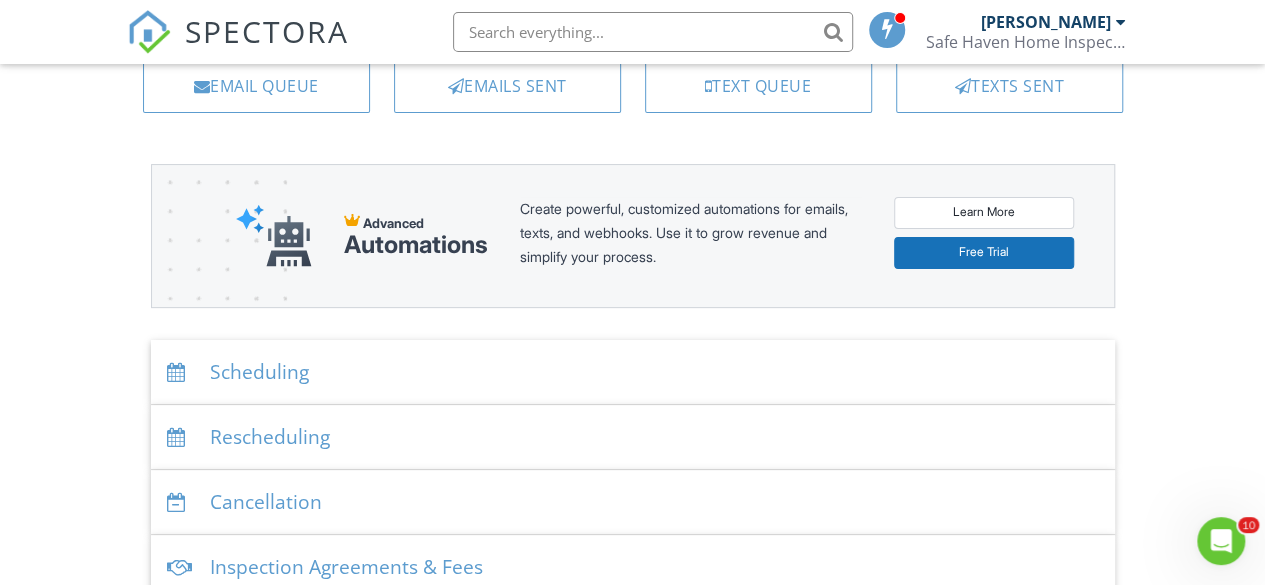 scroll, scrollTop: 0, scrollLeft: 0, axis: both 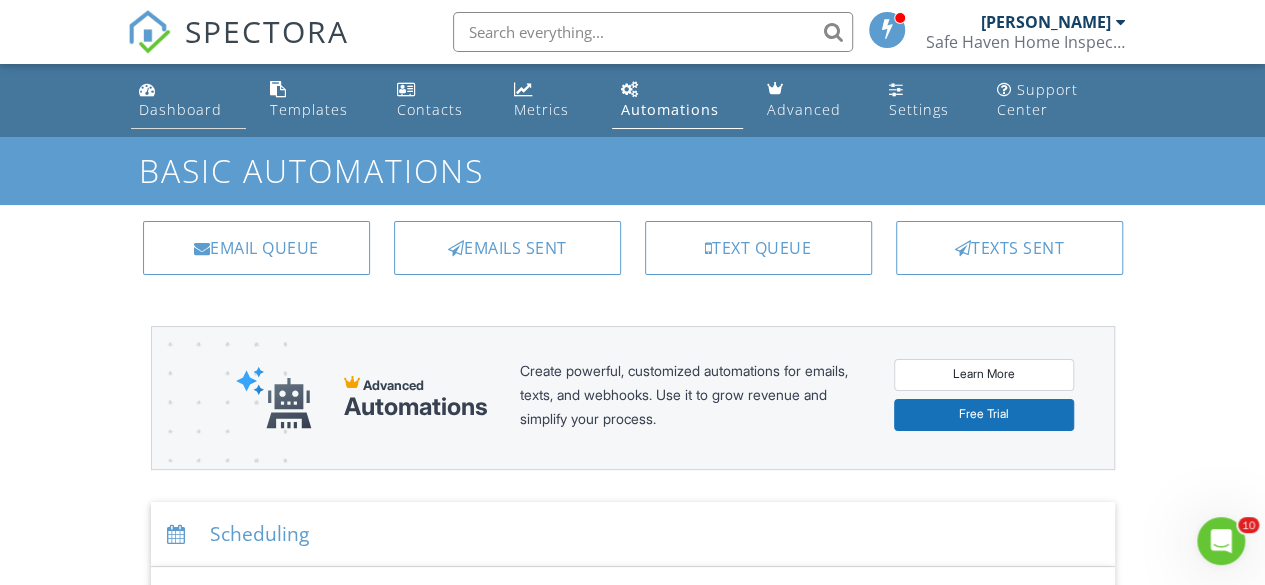 click on "Dashboard" at bounding box center (180, 109) 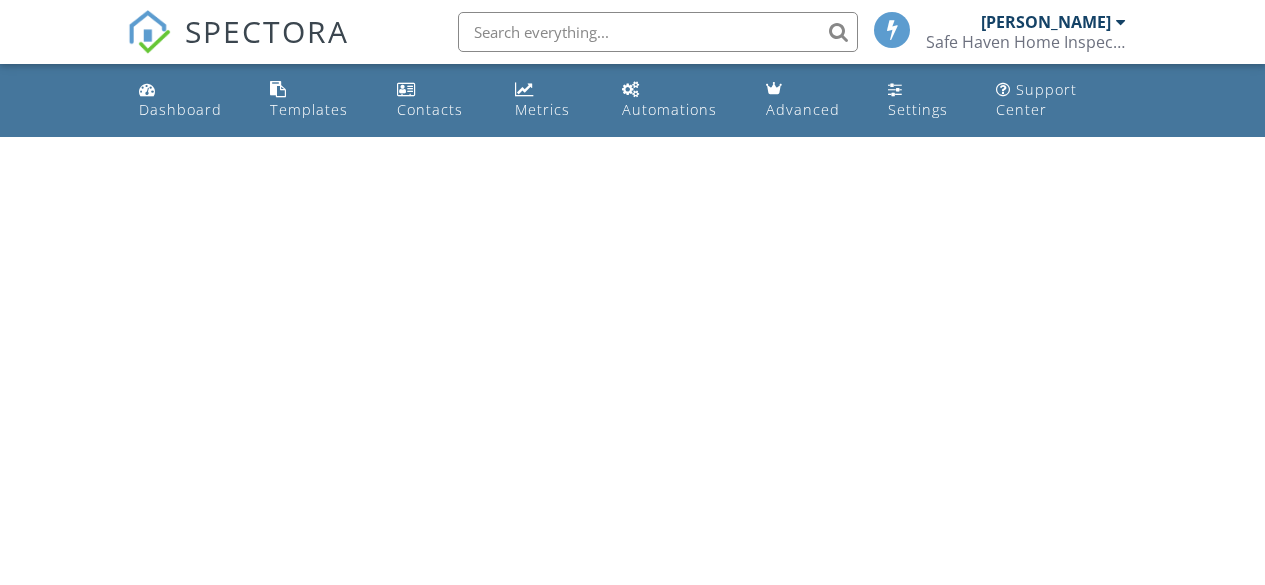 scroll, scrollTop: 0, scrollLeft: 0, axis: both 